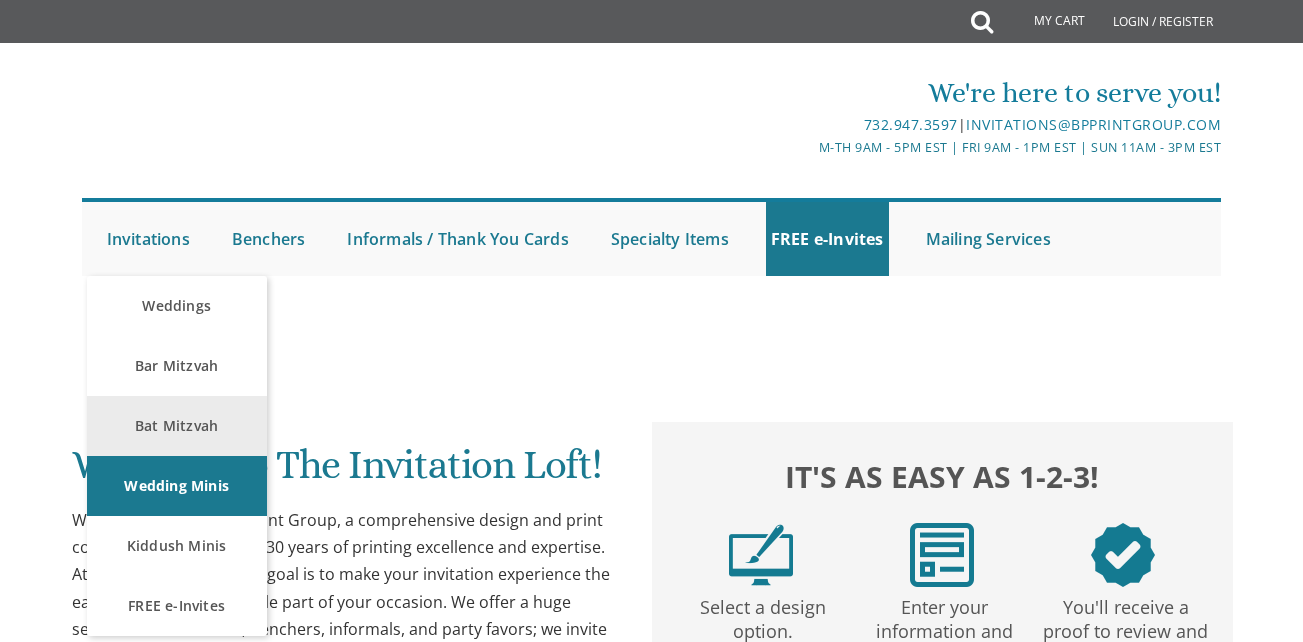 scroll, scrollTop: 0, scrollLeft: 0, axis: both 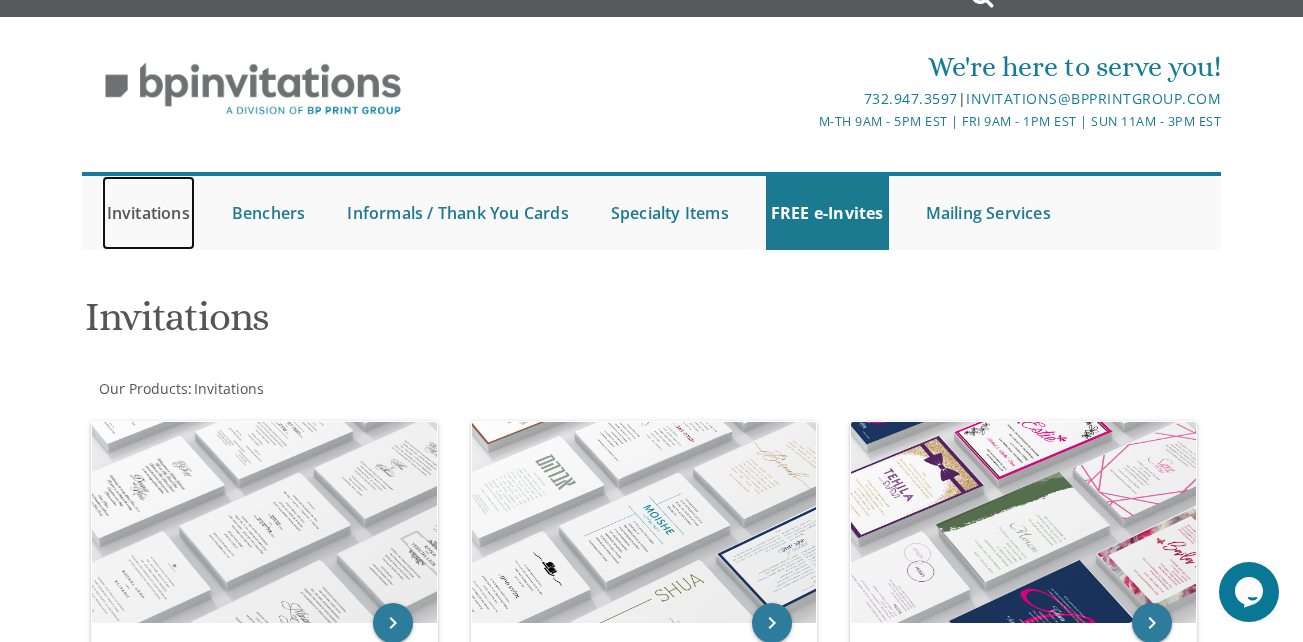 click on "Invitations" at bounding box center [148, 213] 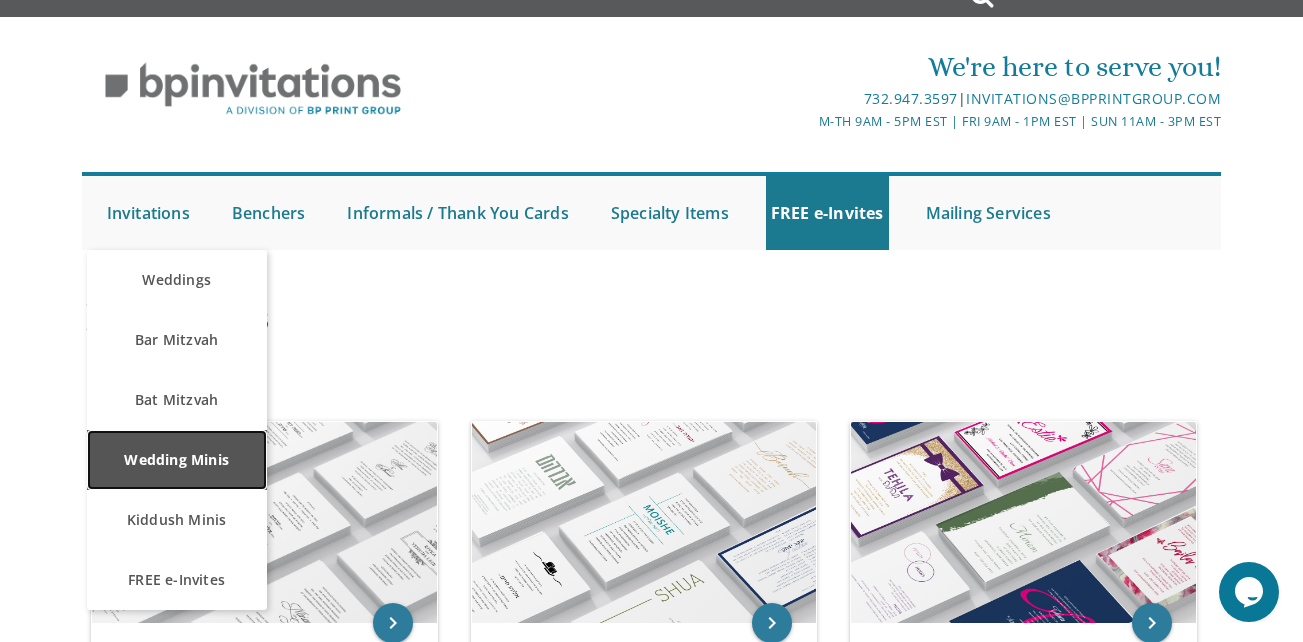 click on "Wedding Minis" at bounding box center (177, 460) 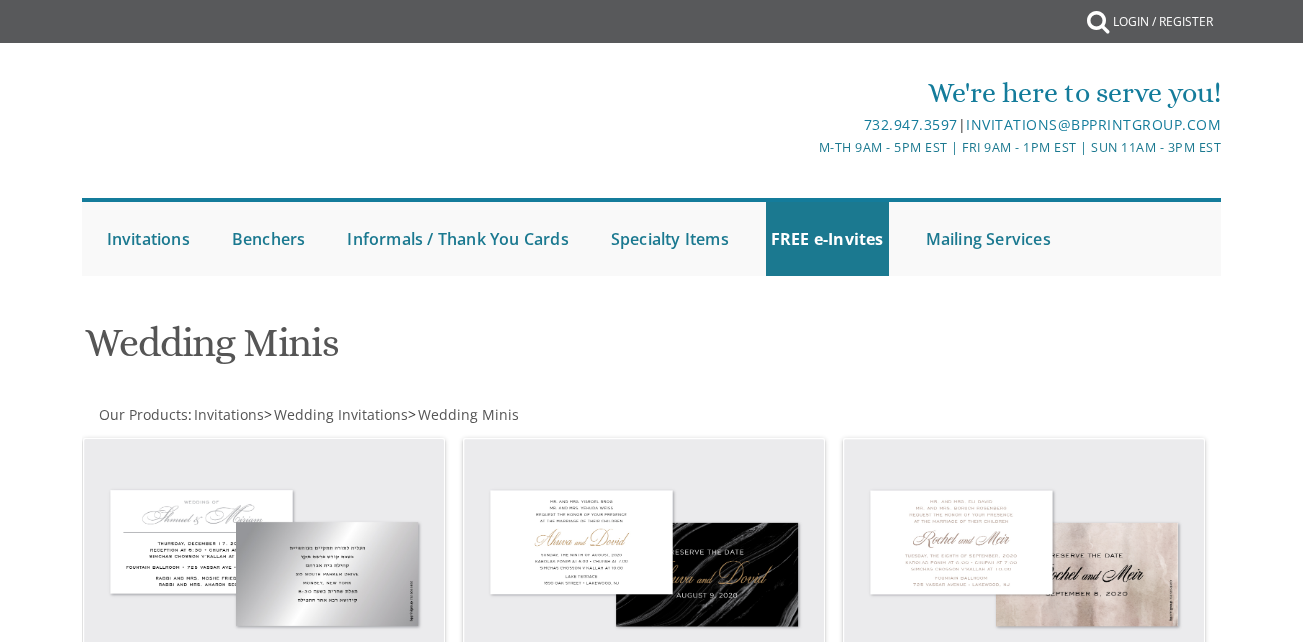 scroll, scrollTop: 0, scrollLeft: 0, axis: both 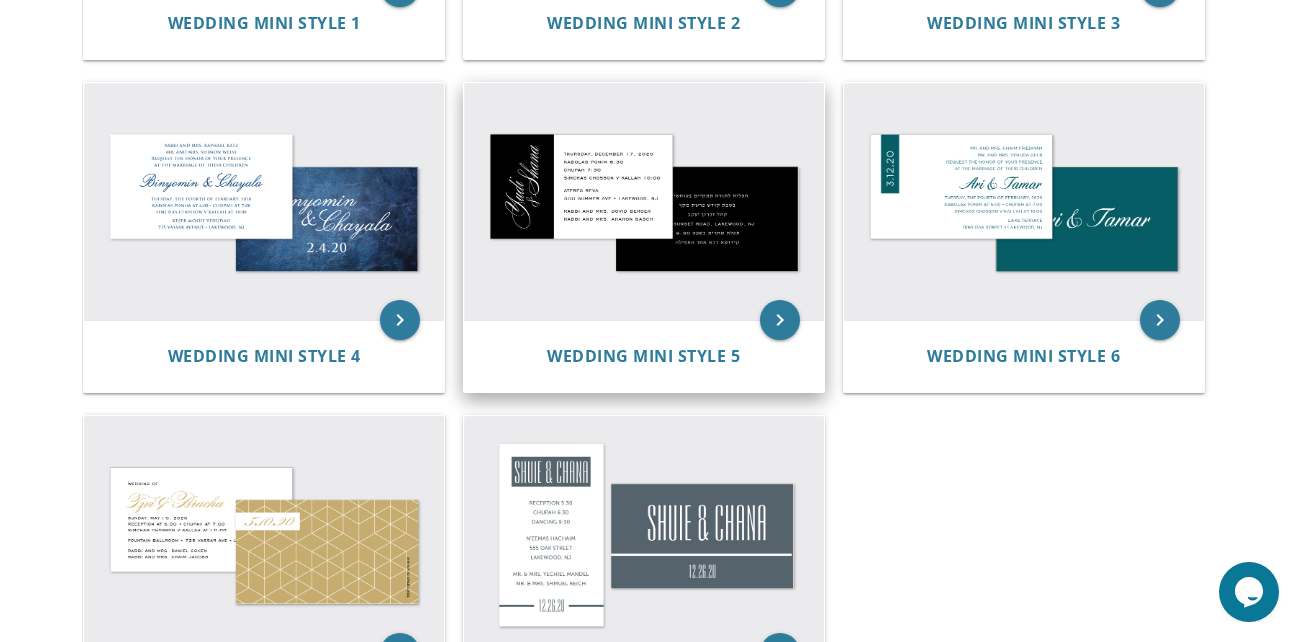 click at bounding box center [644, 201] 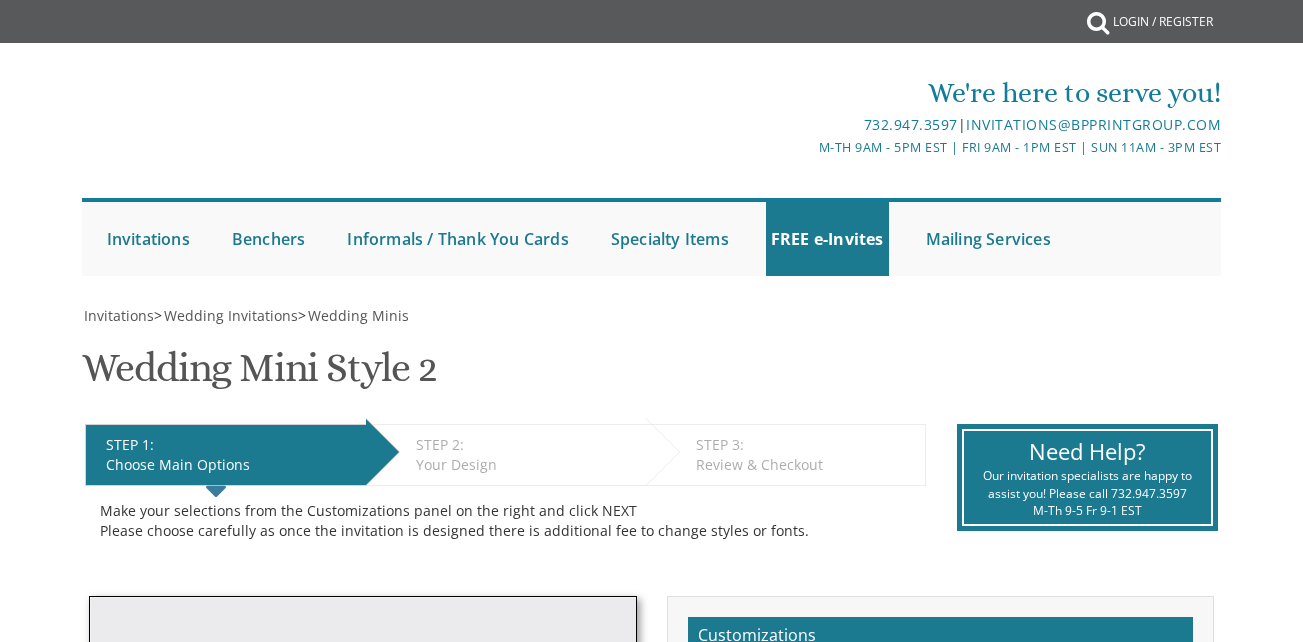 scroll, scrollTop: 0, scrollLeft: 0, axis: both 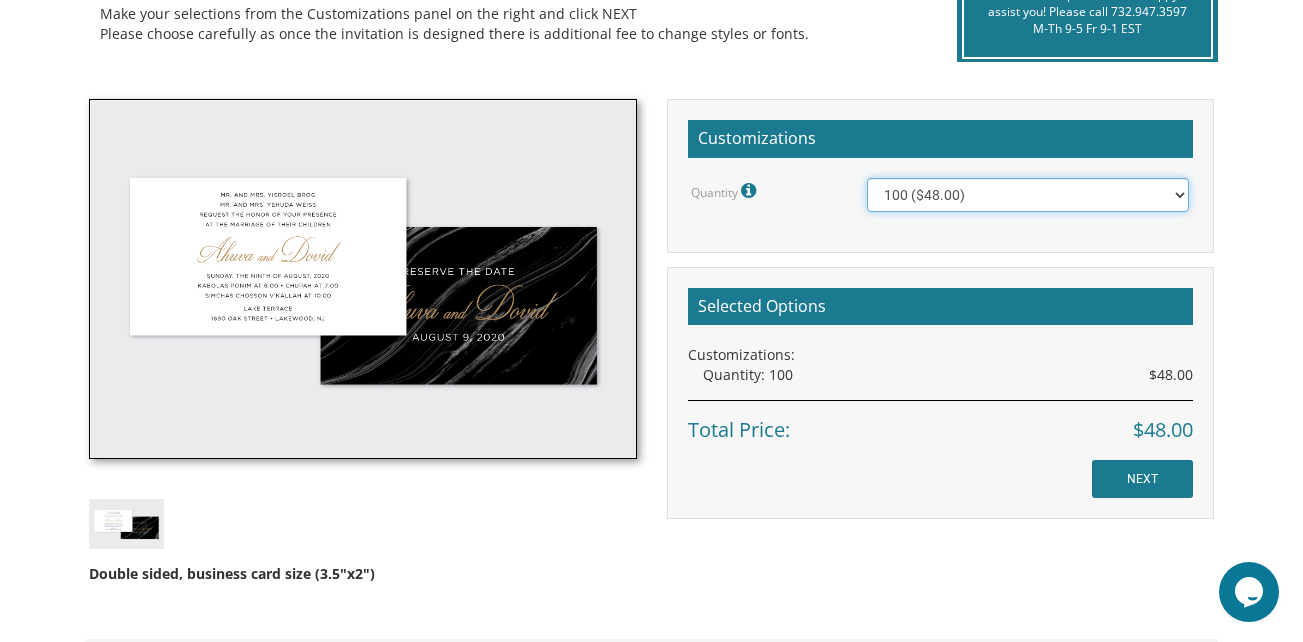 click on "100 ($48.00) 150 ($54.00) 200 ($60.00) 250 ($66.00) 300 ($72.00) 350 ($78.00) 400 ($84.00)" at bounding box center (1028, 195) 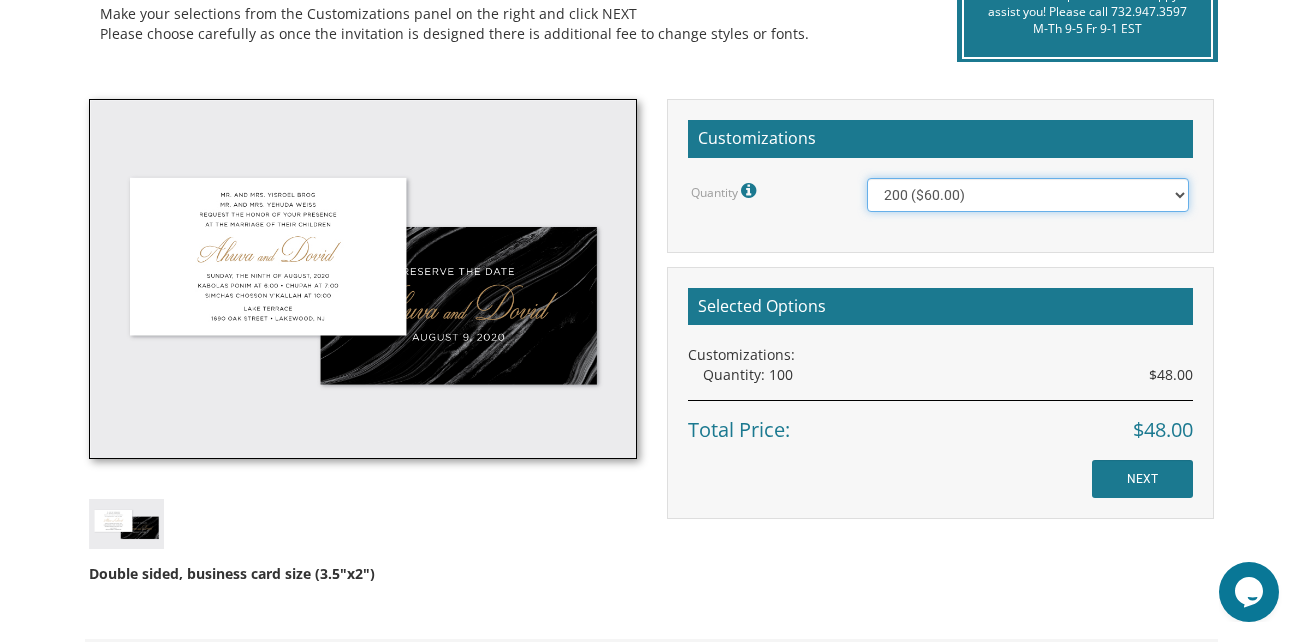 click on "100 ($48.00) 150 ($54.00) 200 ($60.00) 250 ($66.00) 300 ($72.00) 350 ($78.00) 400 ($84.00)" at bounding box center [1028, 195] 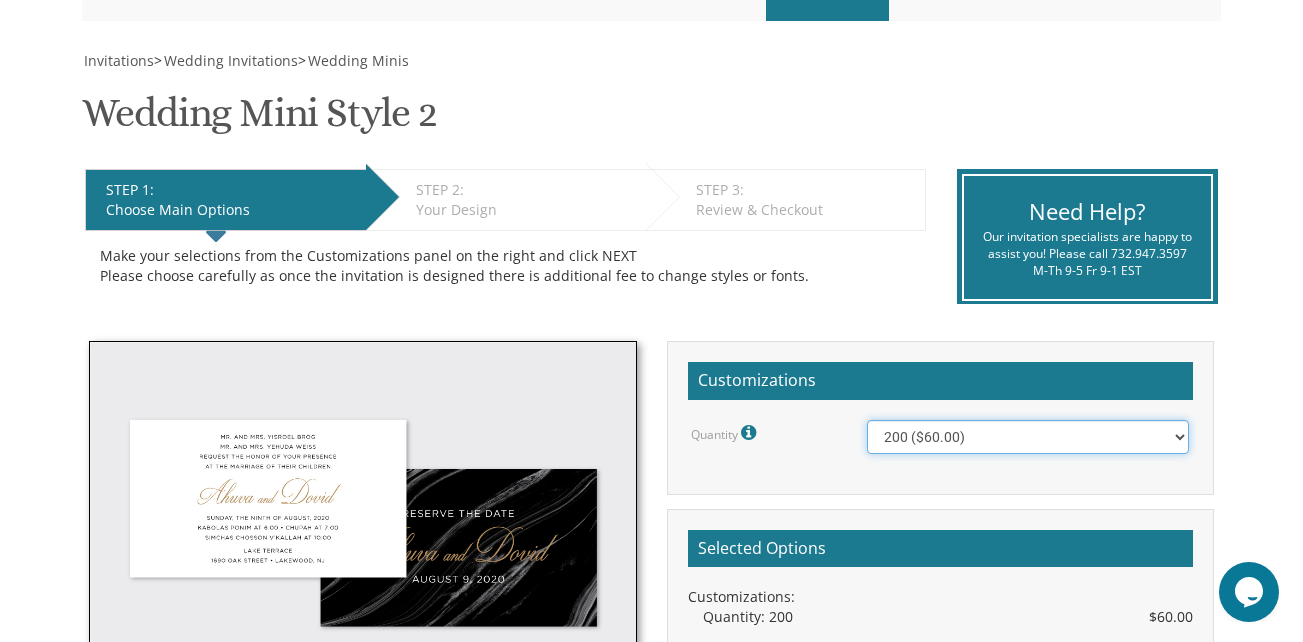 scroll, scrollTop: 256, scrollLeft: 0, axis: vertical 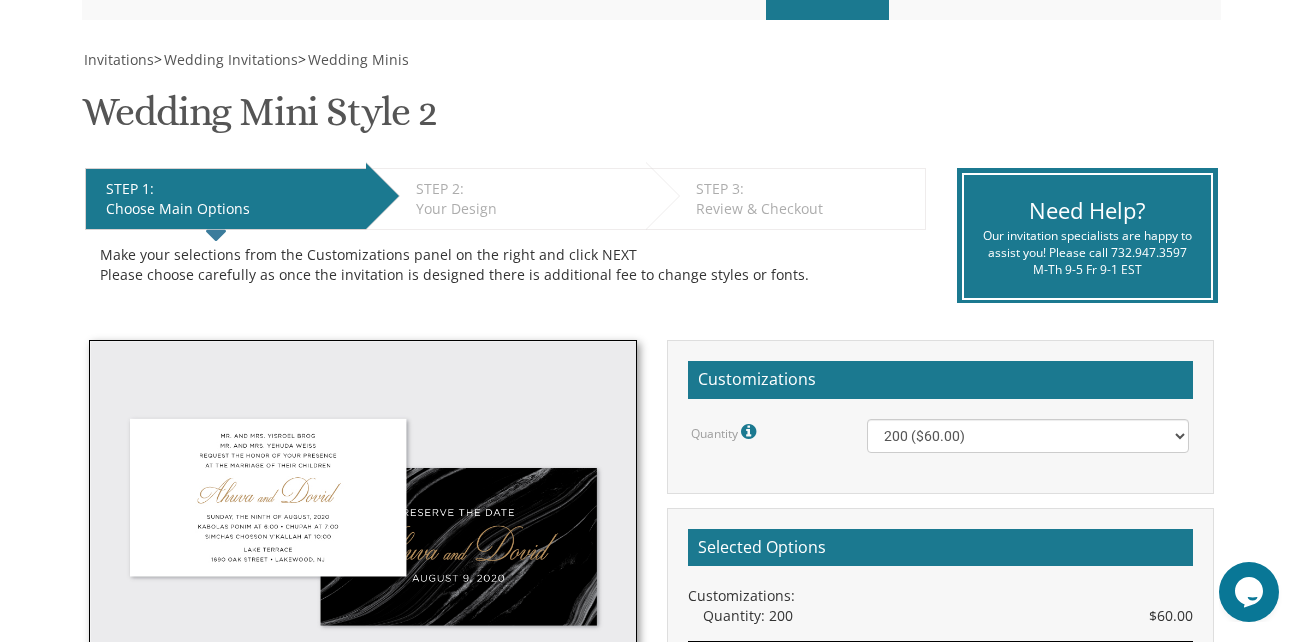 click on "STEP 2: EDIT" at bounding box center (526, 189) 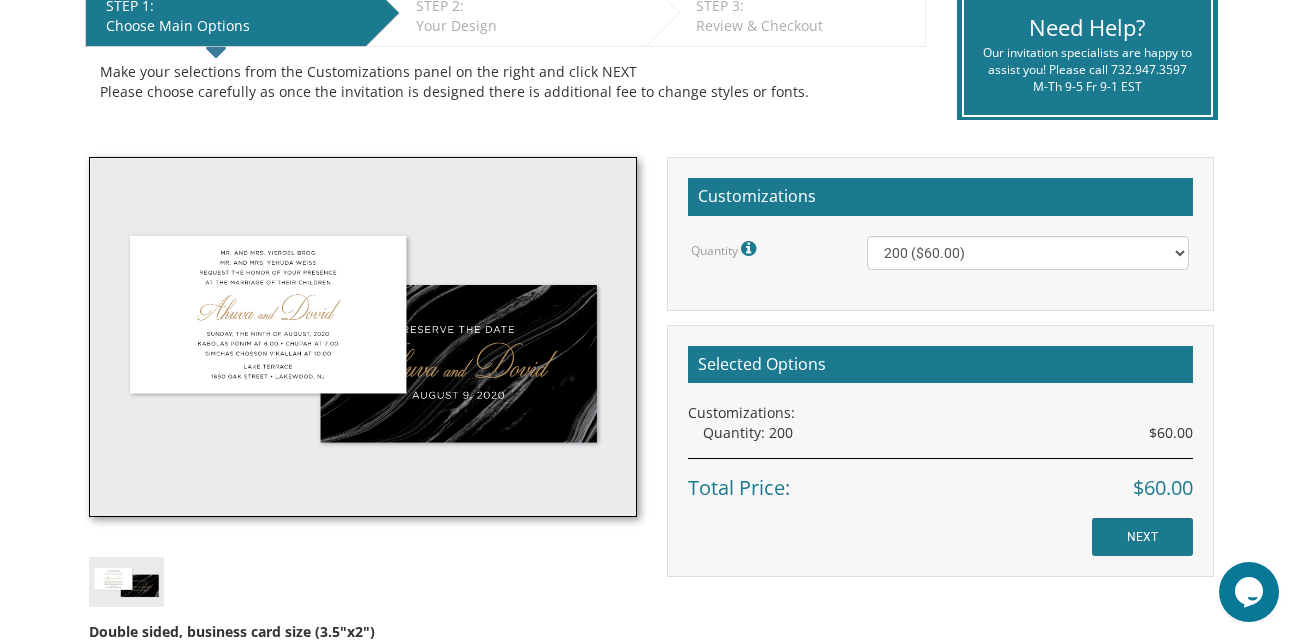 scroll, scrollTop: 440, scrollLeft: 0, axis: vertical 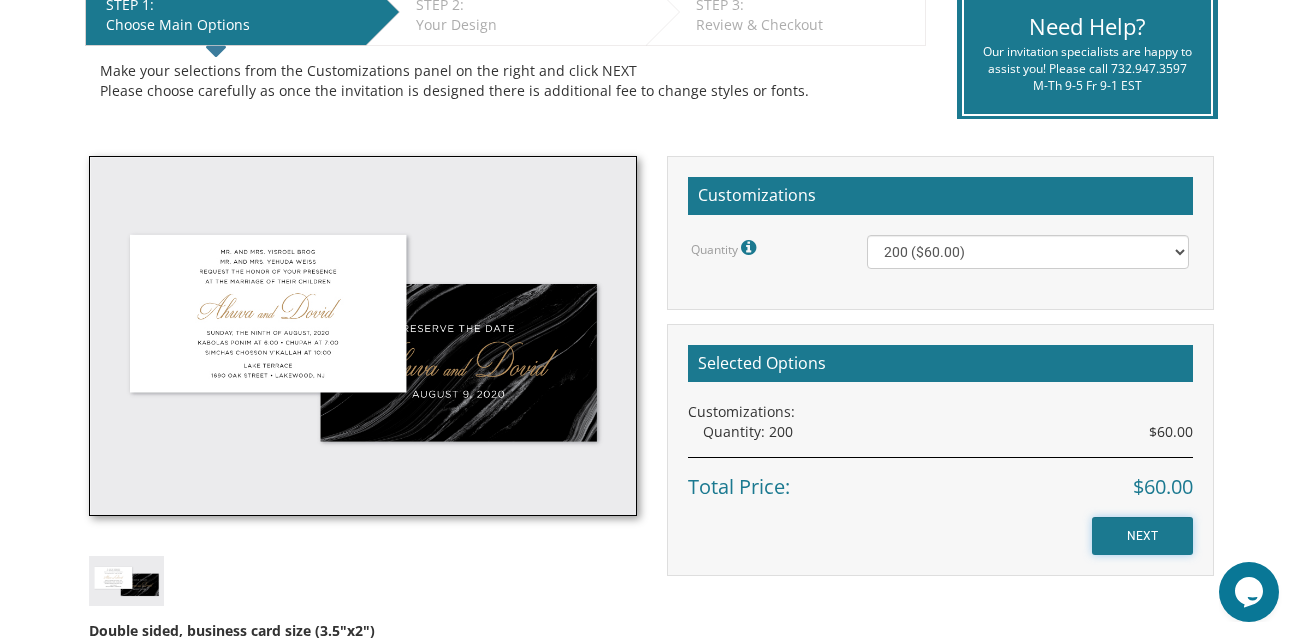 click on "NEXT" at bounding box center (1142, 536) 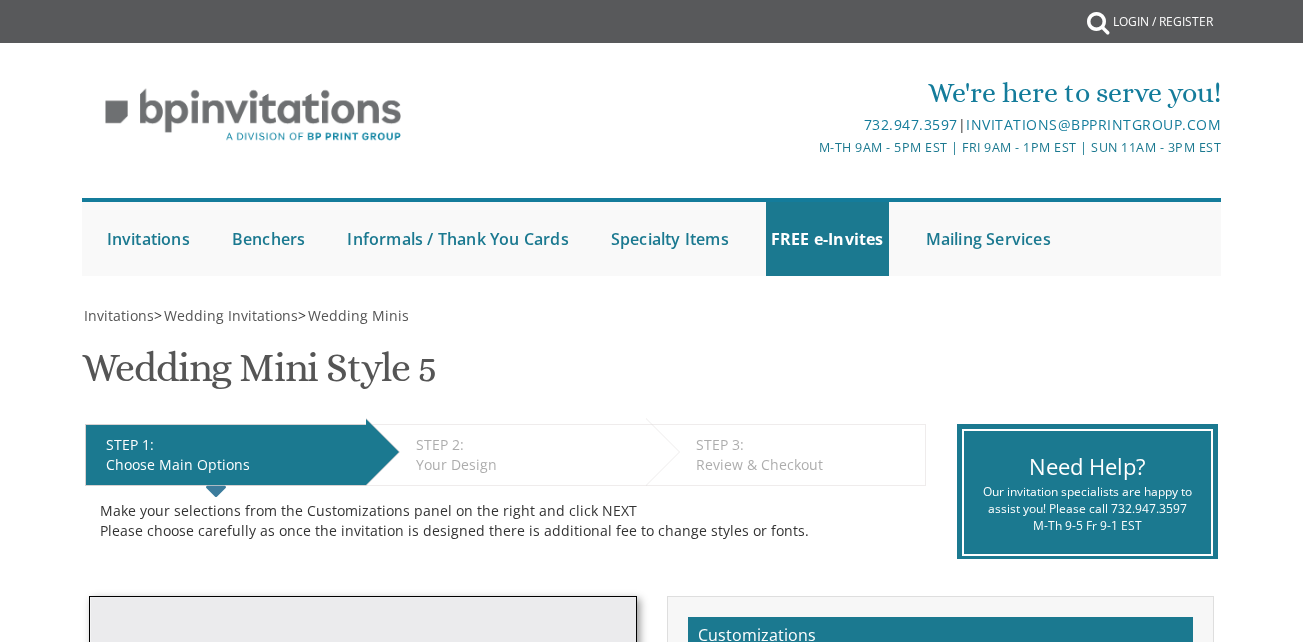 scroll, scrollTop: 0, scrollLeft: 0, axis: both 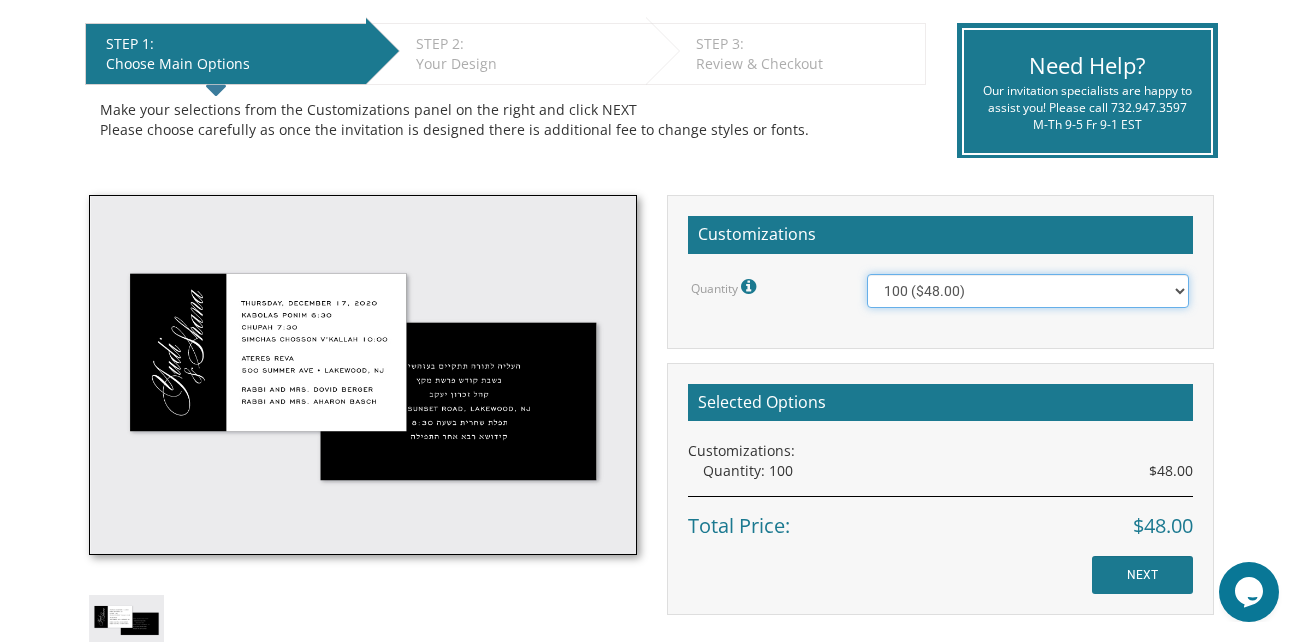 click on "100 ($48.00) 150 ($54.00) 200 ($60.00) 250 ($66.00) 300 ($72.00) 350 ($78.00) 400 ($84.00)" at bounding box center (1028, 291) 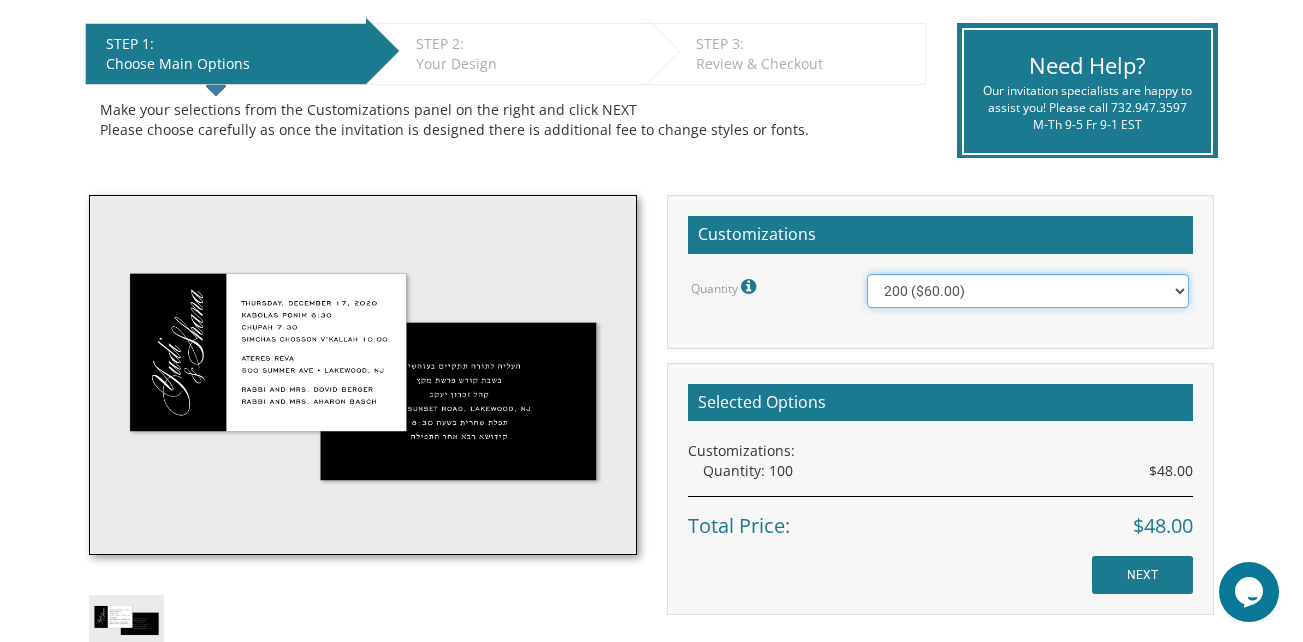 click on "100 ($48.00) 150 ($54.00) 200 ($60.00) 250 ($66.00) 300 ($72.00) 350 ($78.00) 400 ($84.00)" at bounding box center (1028, 291) 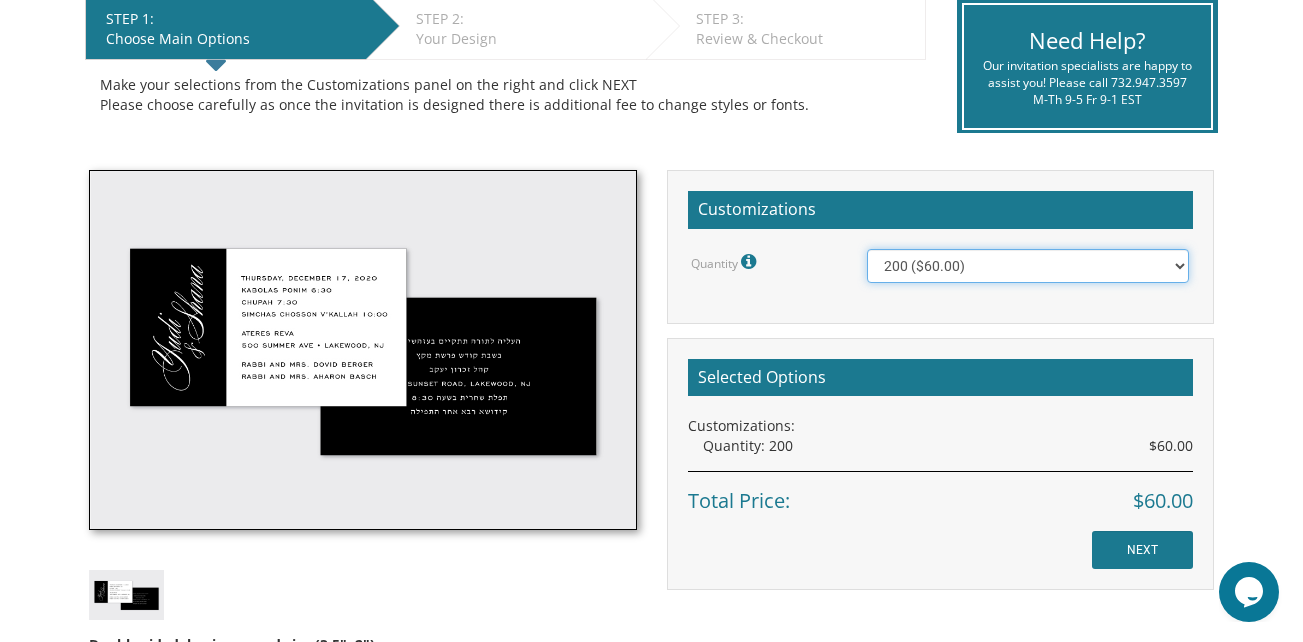 scroll, scrollTop: 427, scrollLeft: 0, axis: vertical 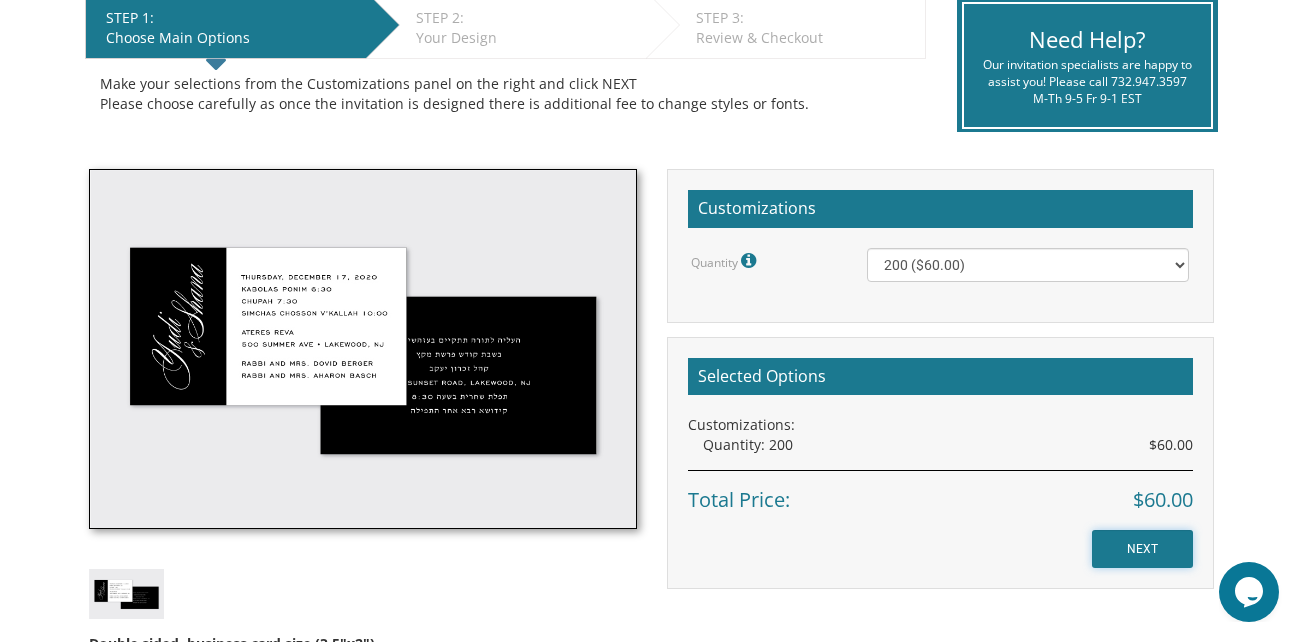 click on "NEXT" at bounding box center [1142, 549] 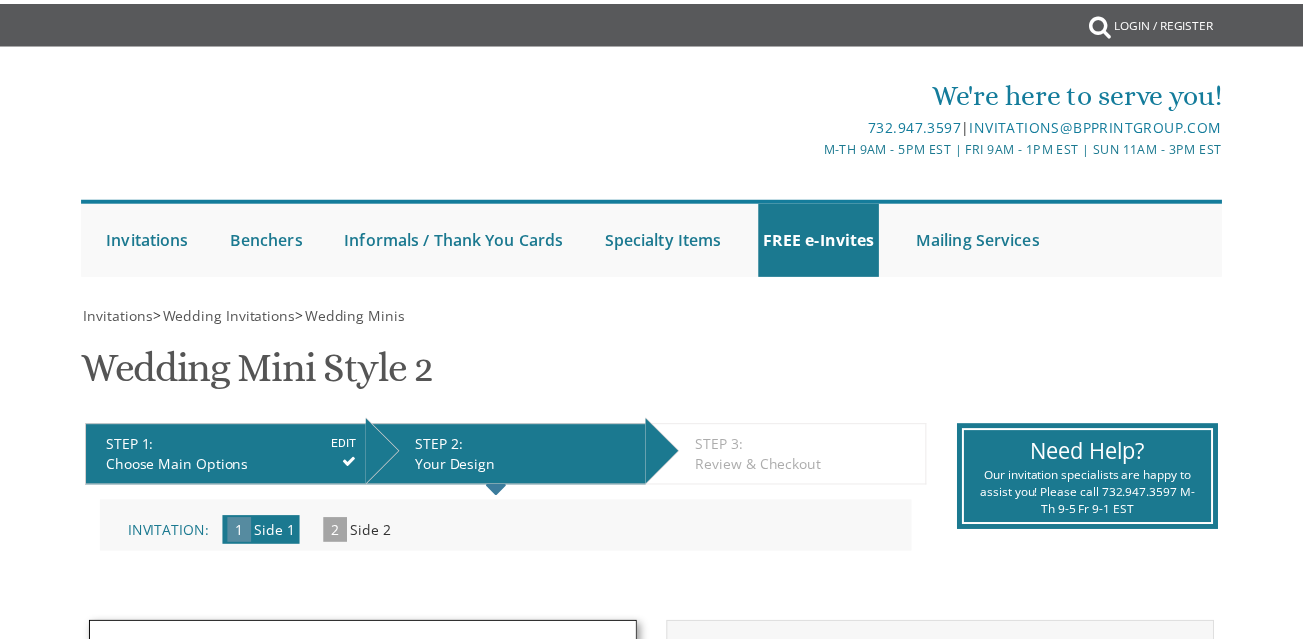 scroll, scrollTop: 0, scrollLeft: 0, axis: both 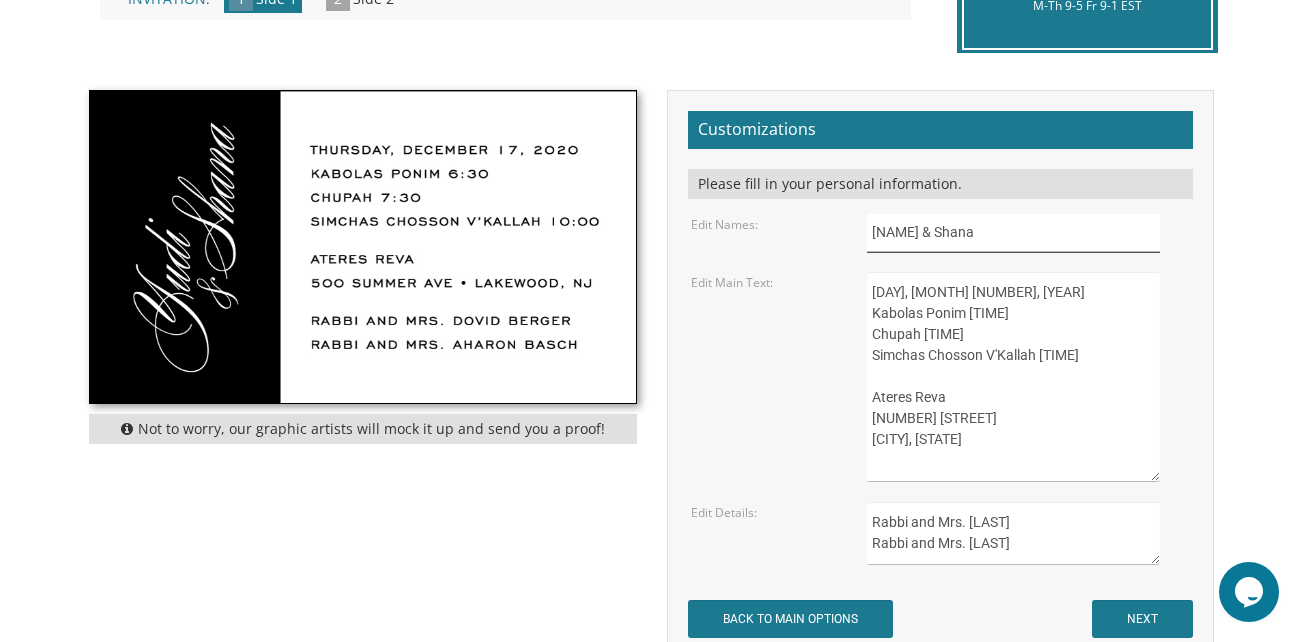 click on "Yudi & Shana" at bounding box center (1013, 233) 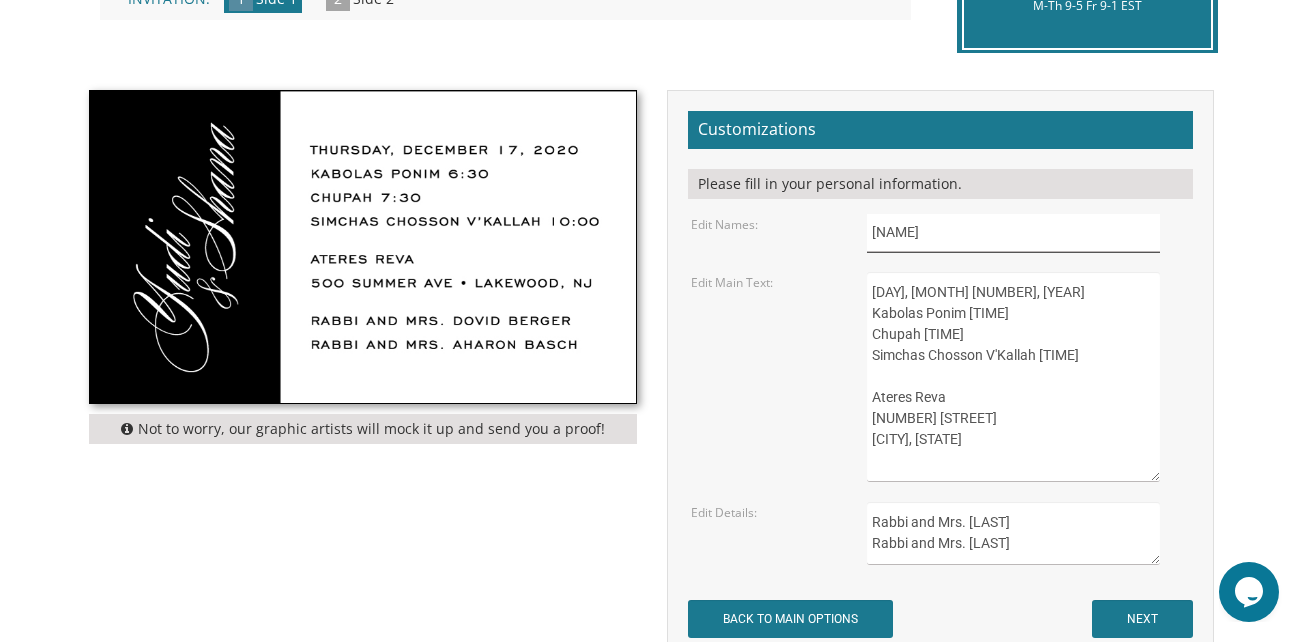 type on "Y" 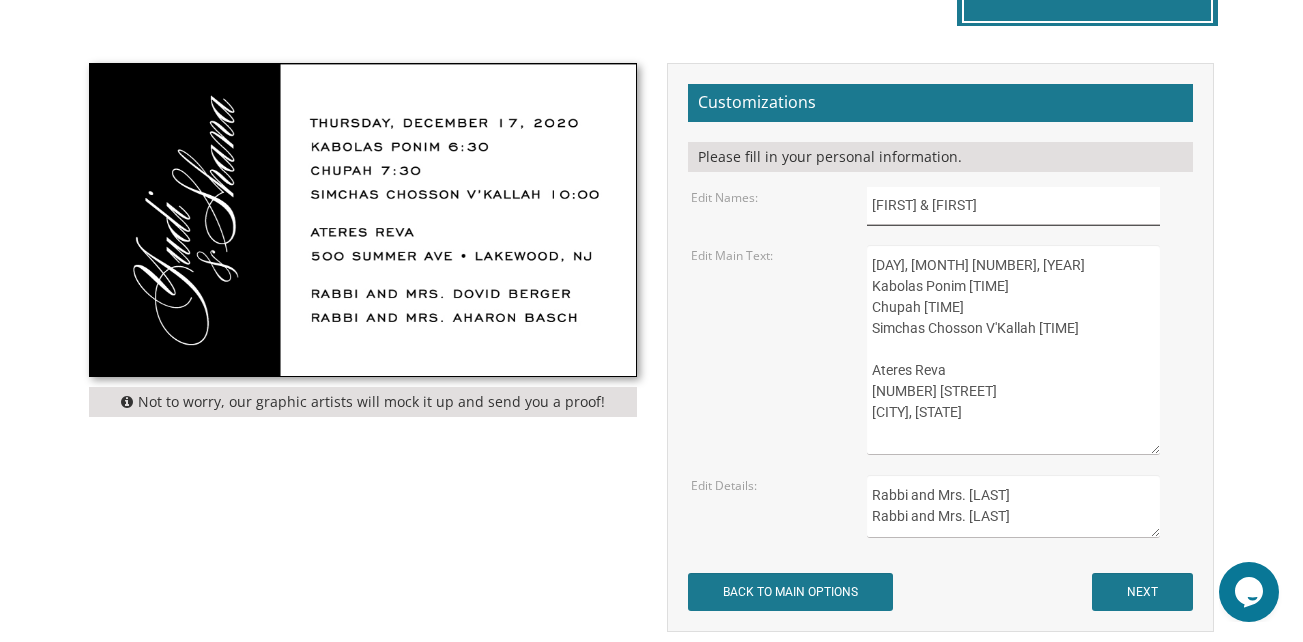 scroll, scrollTop: 501, scrollLeft: 0, axis: vertical 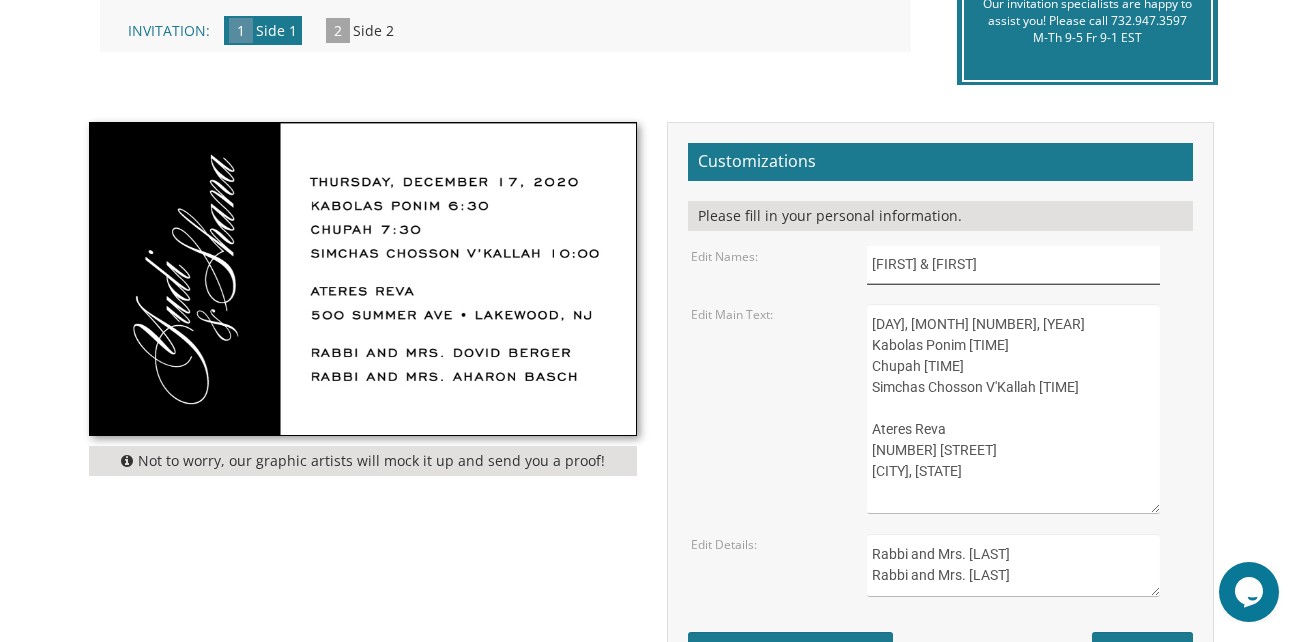 type on "Yossi & Aviva" 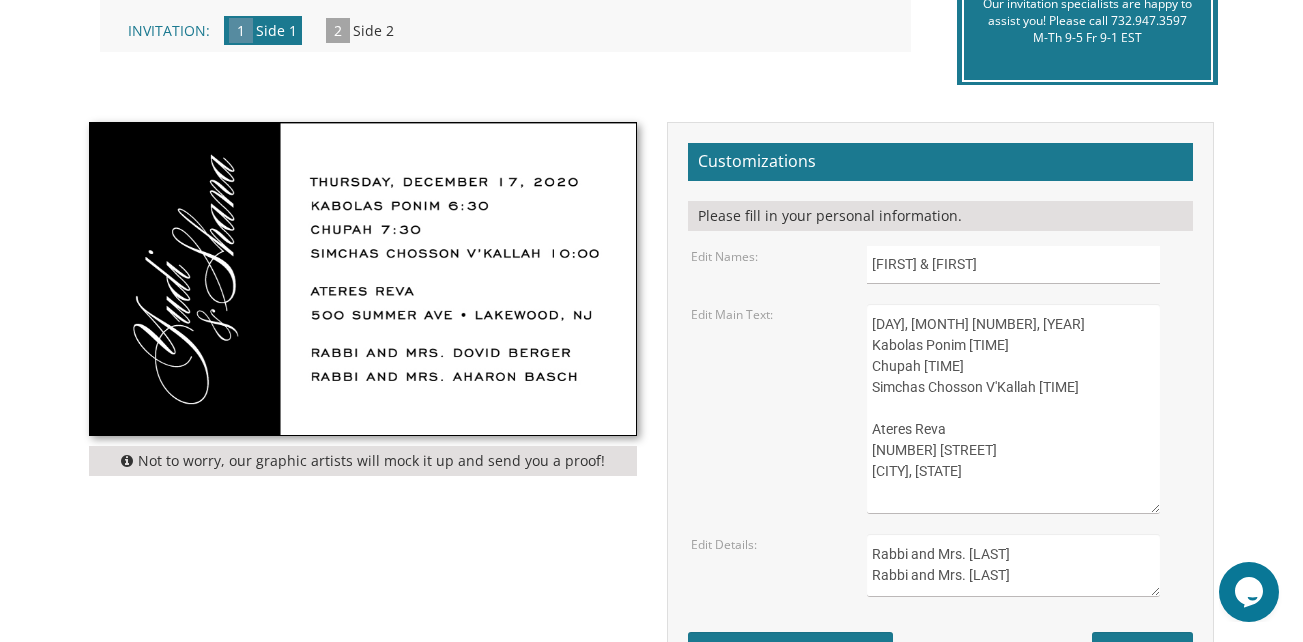 click on "Not to worry, our graphic artists will mock it up and send you a proof!" at bounding box center (362, 304) 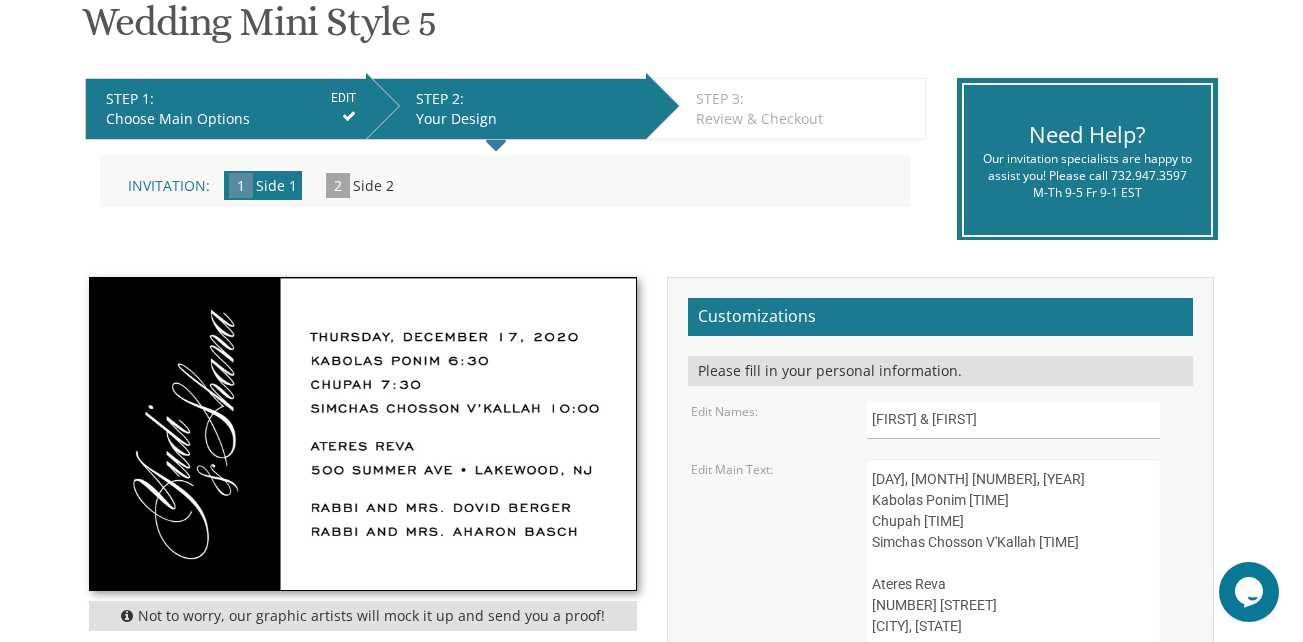 scroll, scrollTop: 344, scrollLeft: 0, axis: vertical 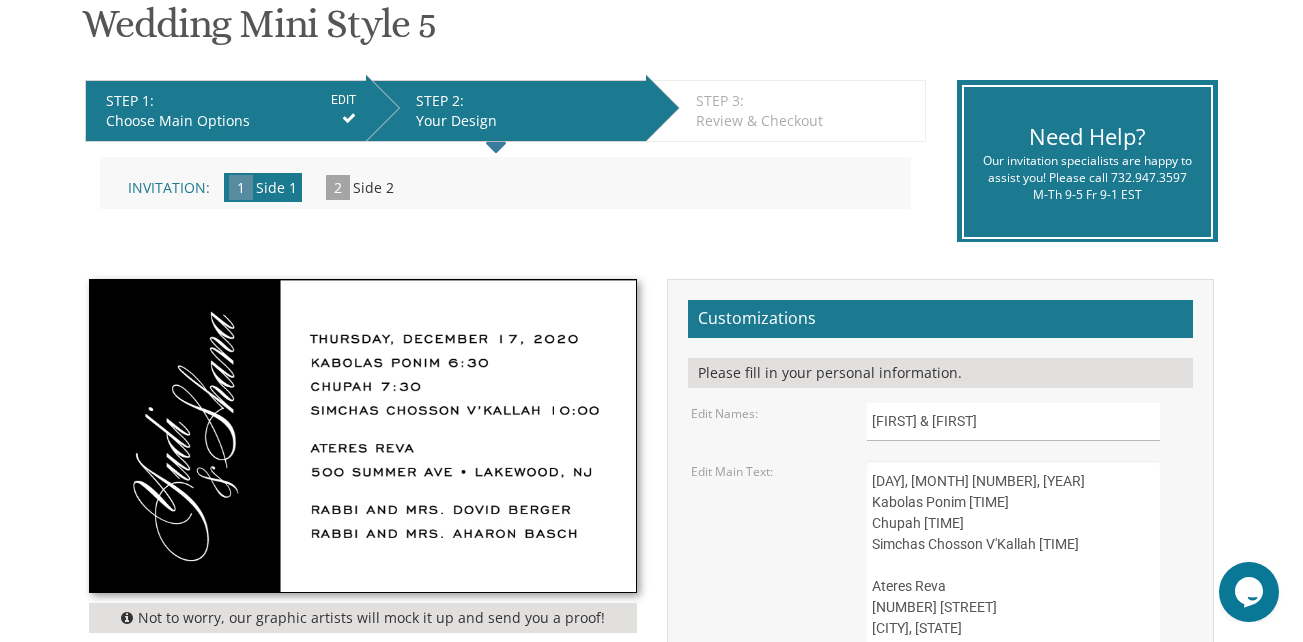 click on "Invitation:
1 Side 1 »
2 Side 2 »" at bounding box center (505, 183) 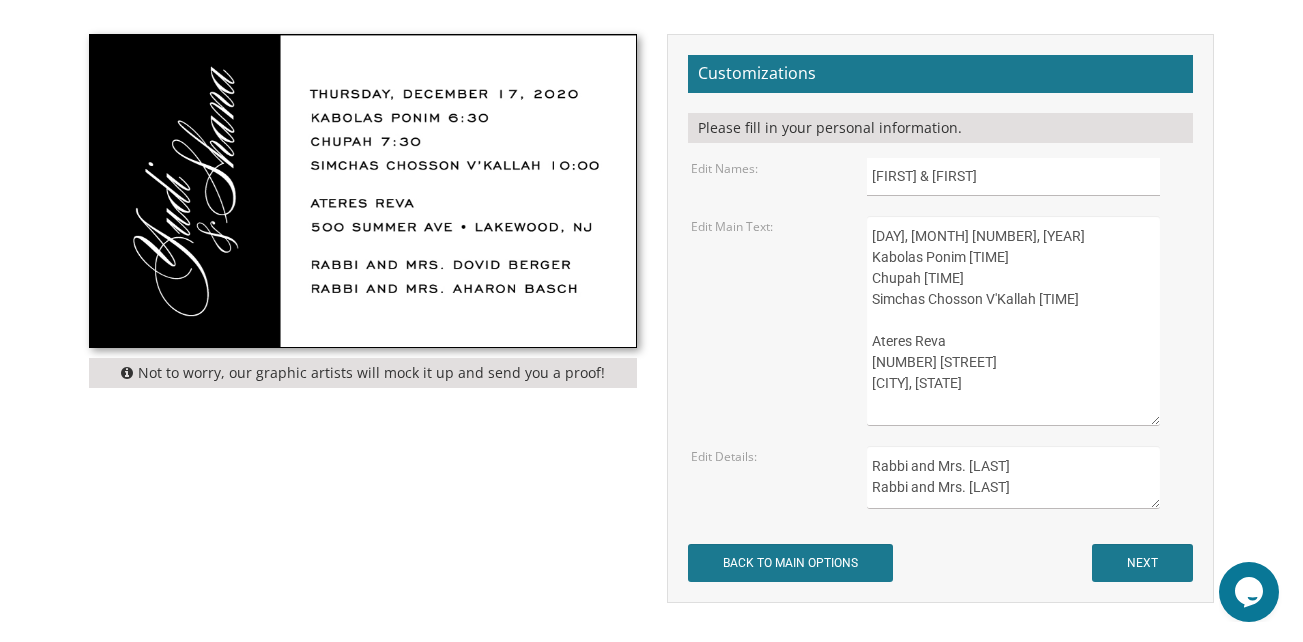 scroll, scrollTop: 588, scrollLeft: 0, axis: vertical 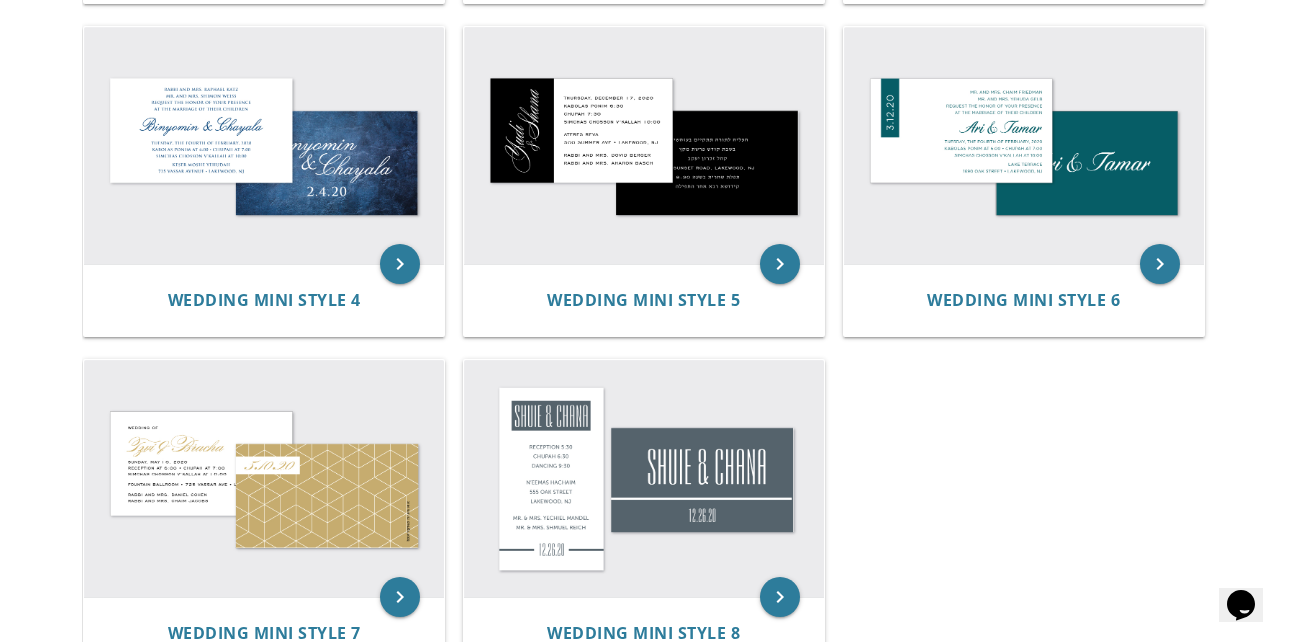 click on "keyboard_arrow_right
Wedding Mini Style 1
keyboard_arrow_right
Wedding Mini Style 2
keyboard_arrow_right
Wedding Mini Style 3
keyboard_arrow_right
Wedding Mini Style 4" at bounding box center (652, 185) 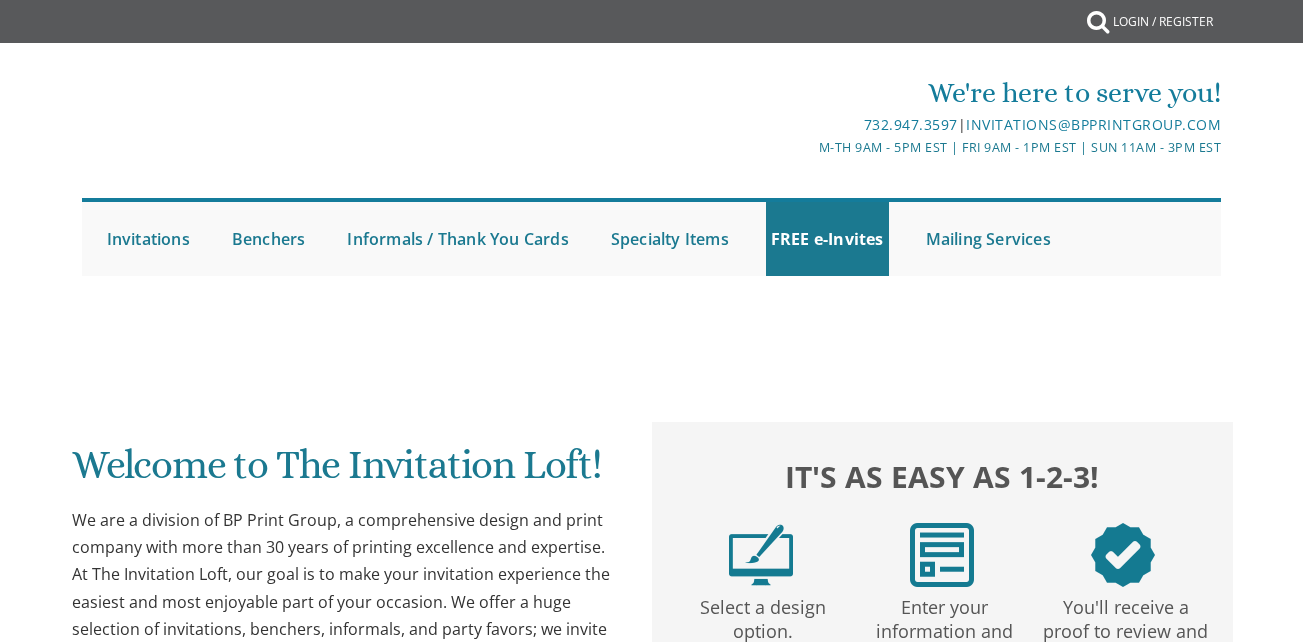 scroll, scrollTop: 0, scrollLeft: 0, axis: both 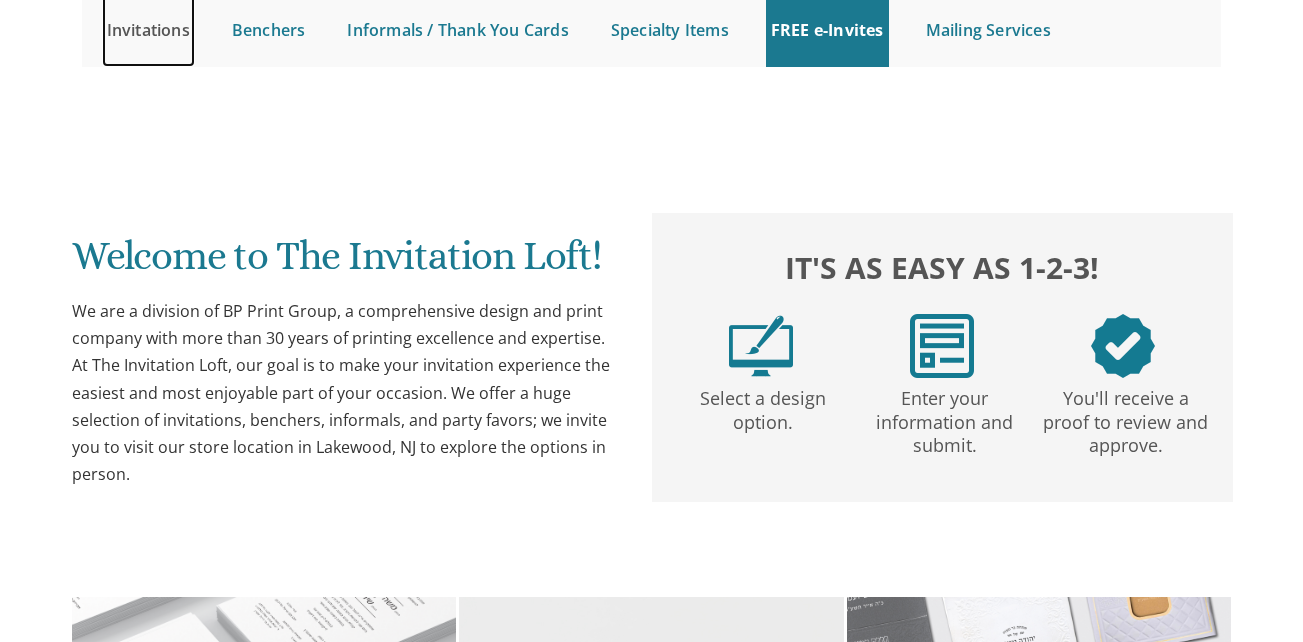 click on "Invitations" at bounding box center (148, 30) 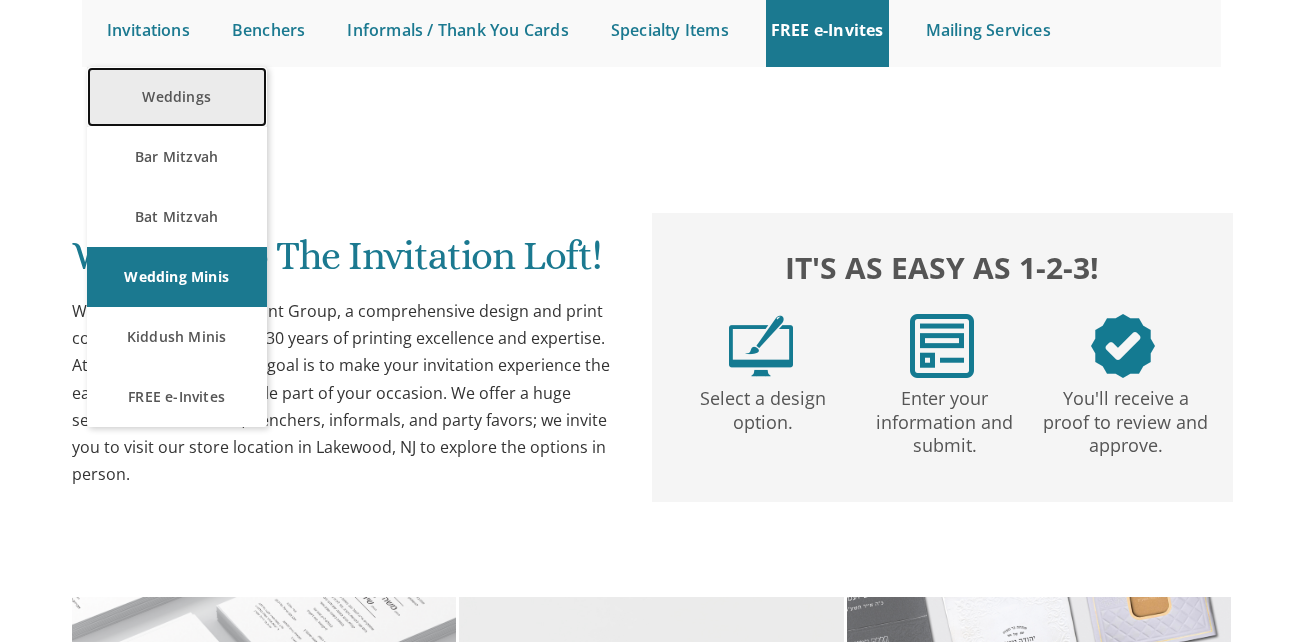 click on "Weddings" at bounding box center (177, 97) 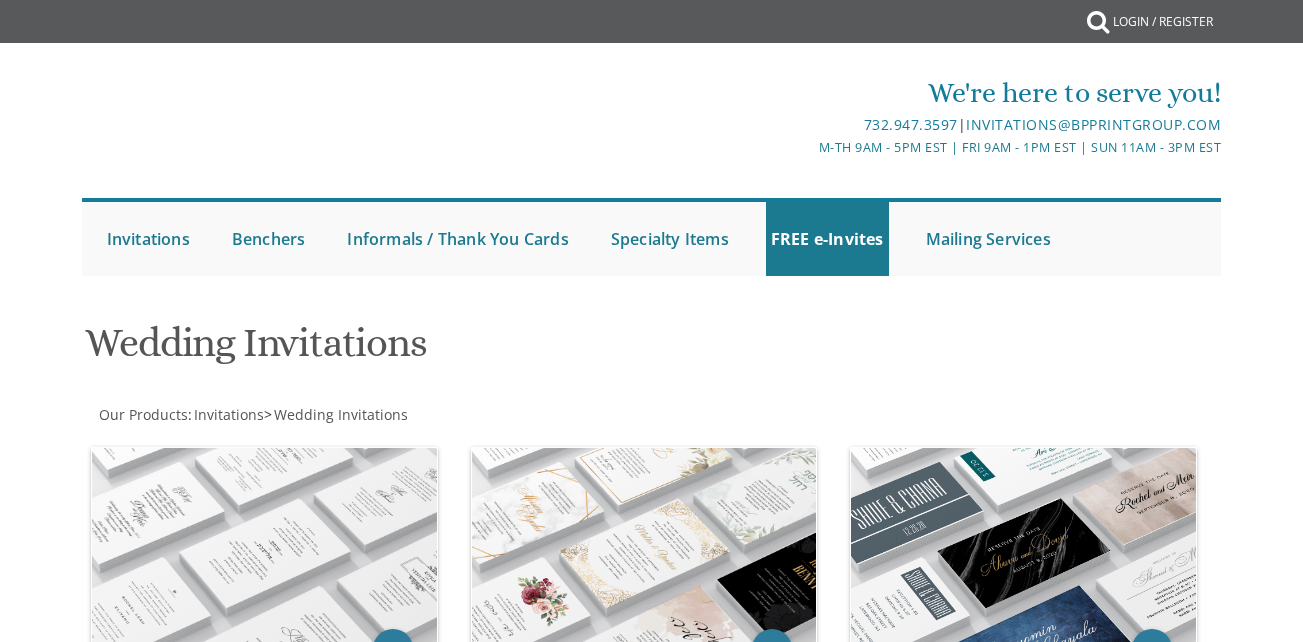 scroll, scrollTop: 0, scrollLeft: 0, axis: both 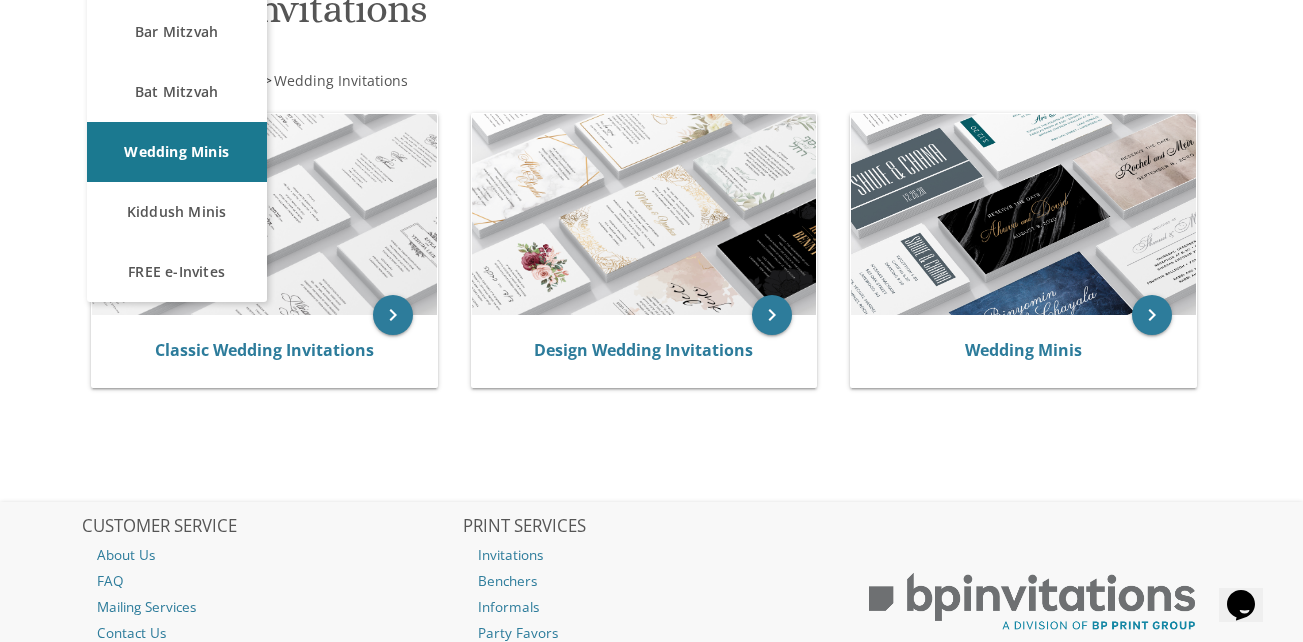click on "Wedding Invitations
Our Products :  Invitations  >  Wedding Invitations
Browse these categories under "Wedding Invitations"
keyboard_arrow_right
Classic Wedding Invitations
keyboard_arrow_right" at bounding box center (651, 237) 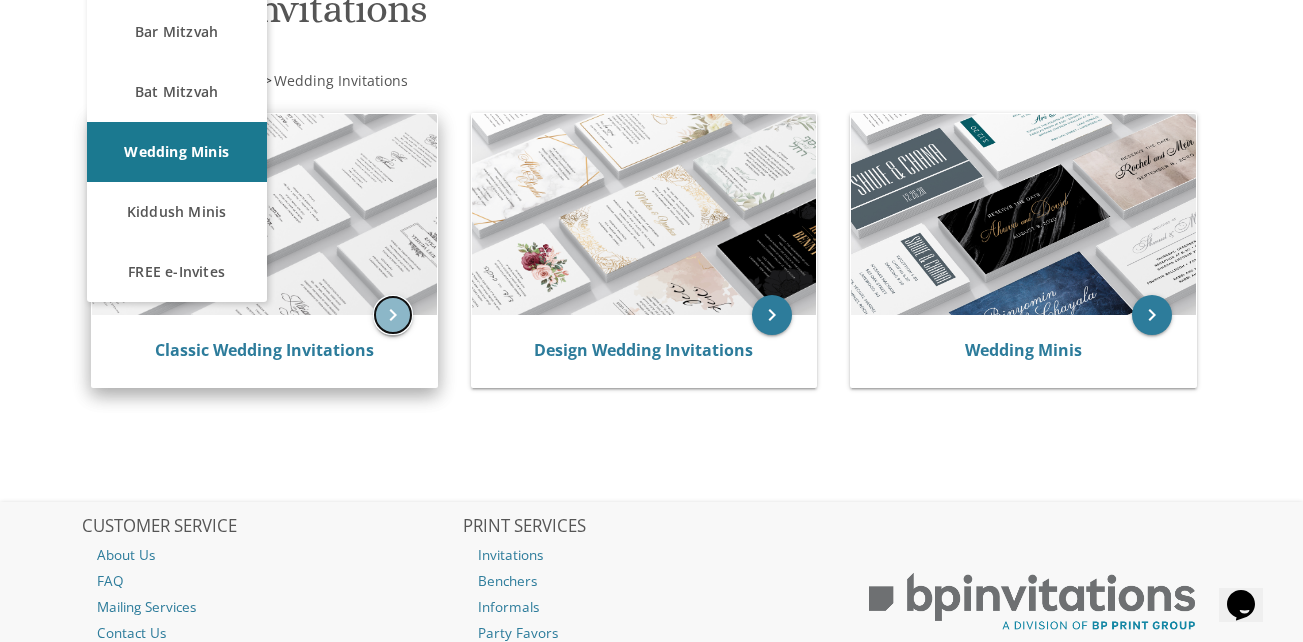 click on "keyboard_arrow_right" at bounding box center [393, 315] 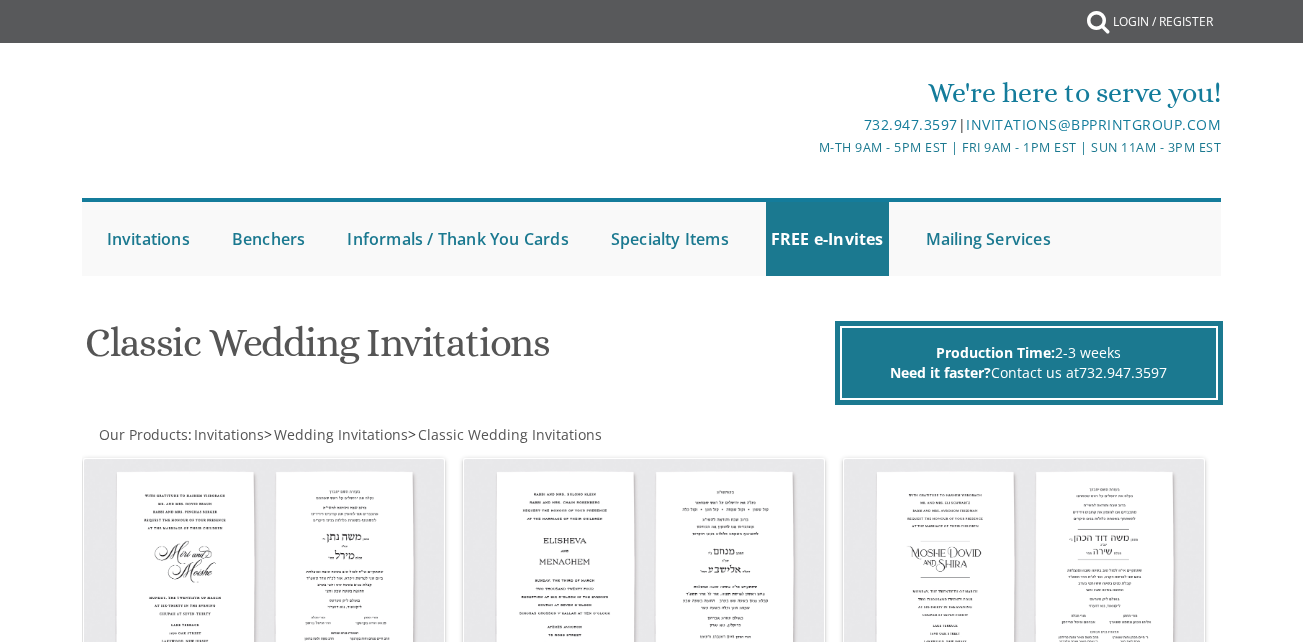 scroll, scrollTop: 0, scrollLeft: 0, axis: both 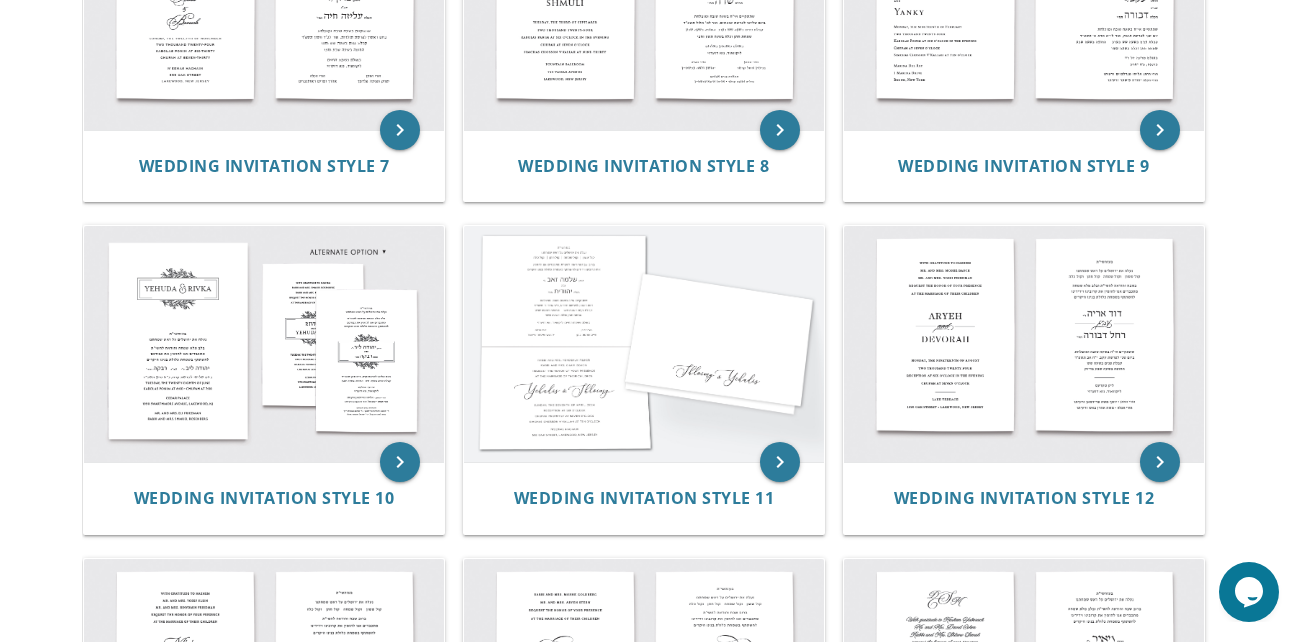 click on "My Cart
Total:
View Cart   Item(s)
Submit
My Cart
Total:
View Cart   Item(s)
Login / Register
|" at bounding box center (651, 197) 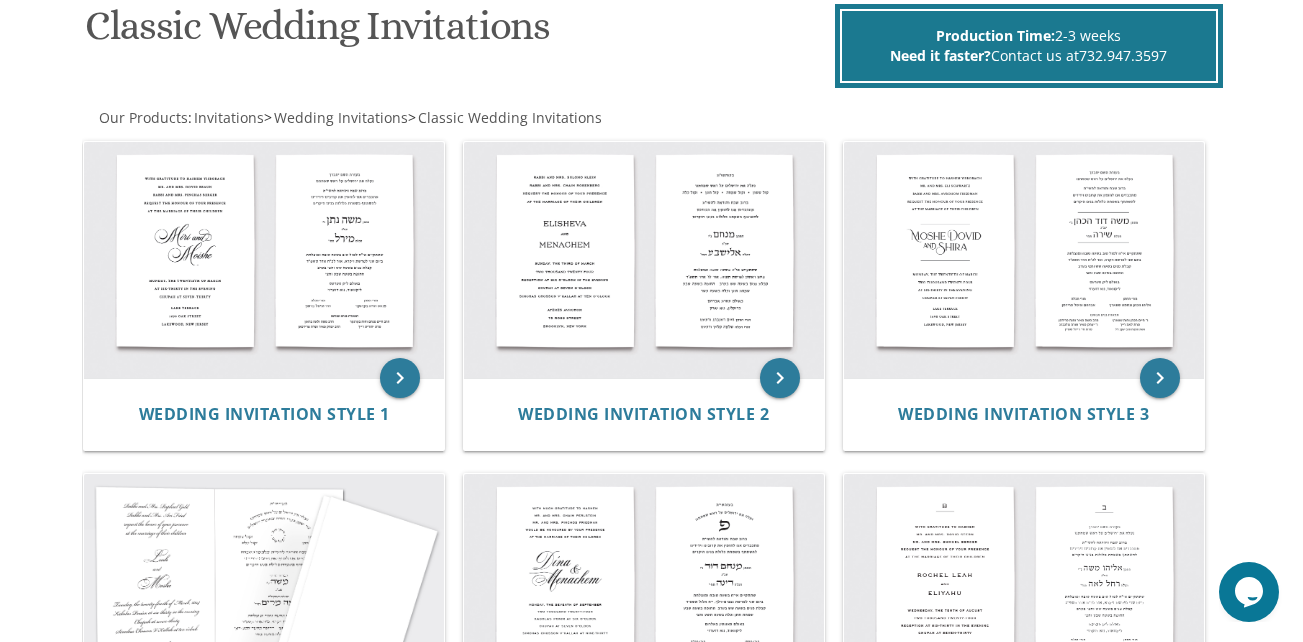 scroll, scrollTop: 334, scrollLeft: 0, axis: vertical 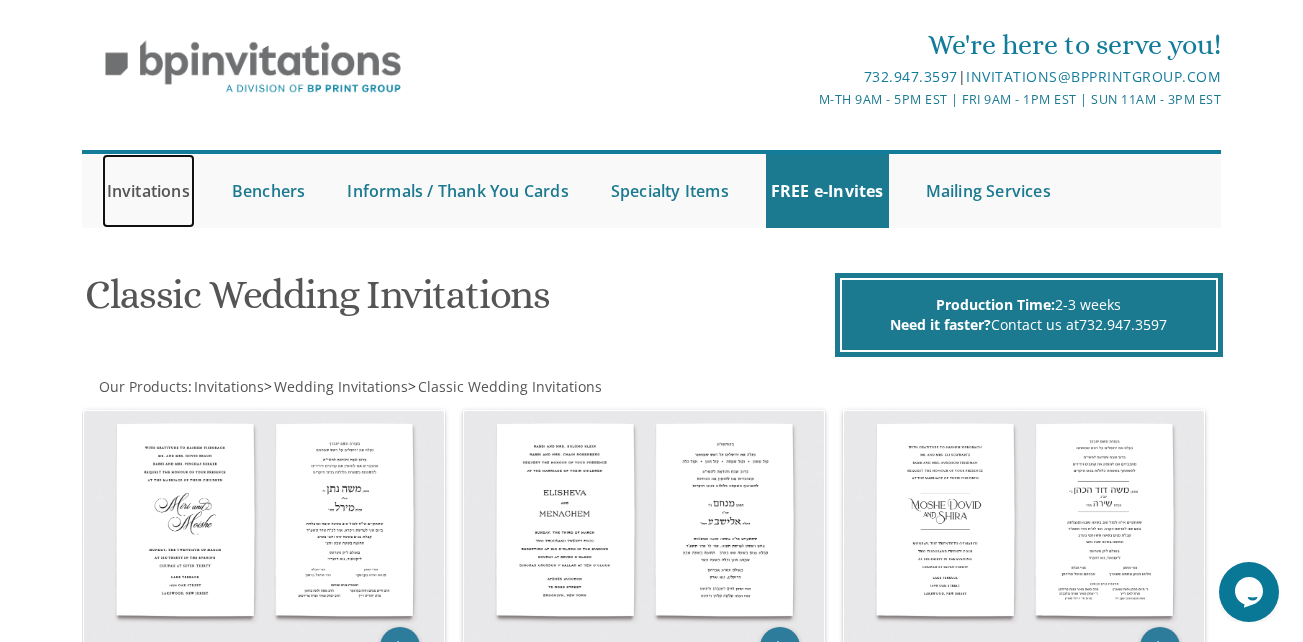 click on "Invitations" at bounding box center [148, 191] 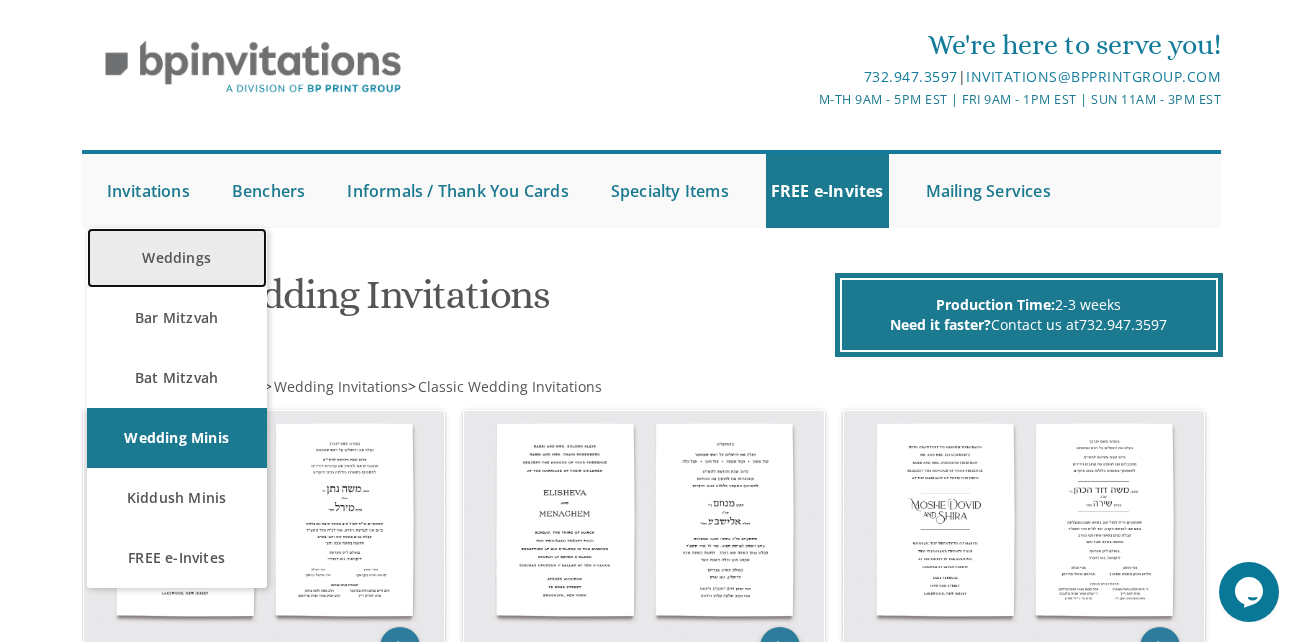 click on "Weddings" at bounding box center [177, 258] 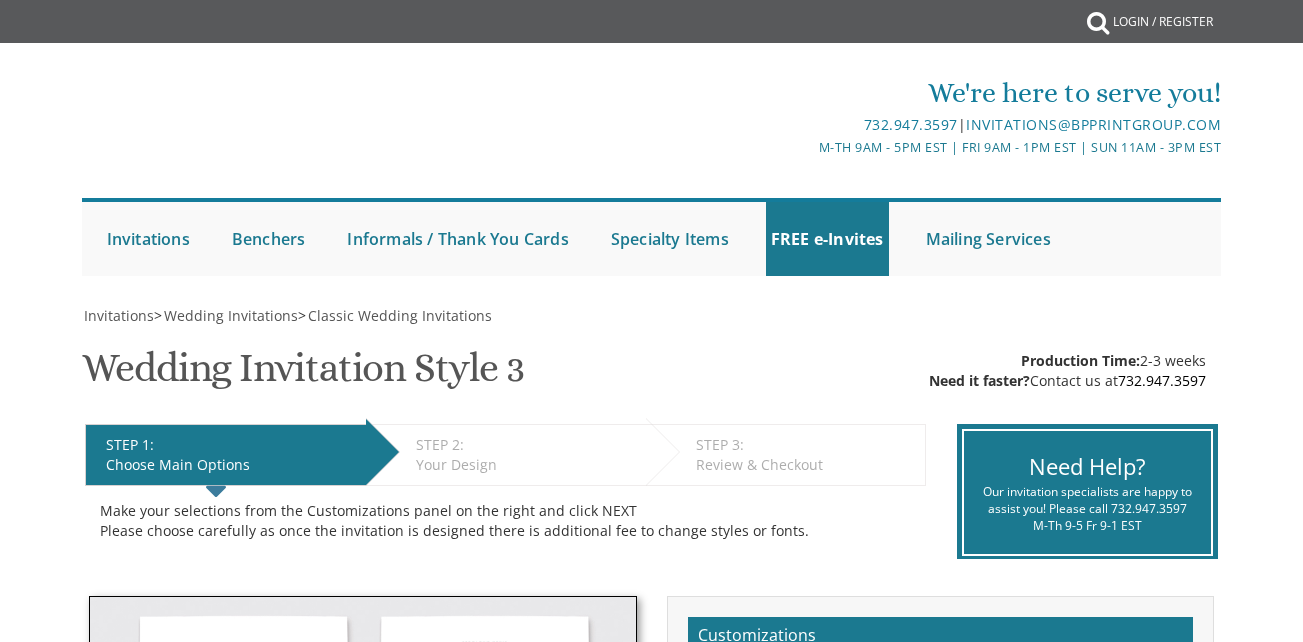scroll, scrollTop: 0, scrollLeft: 0, axis: both 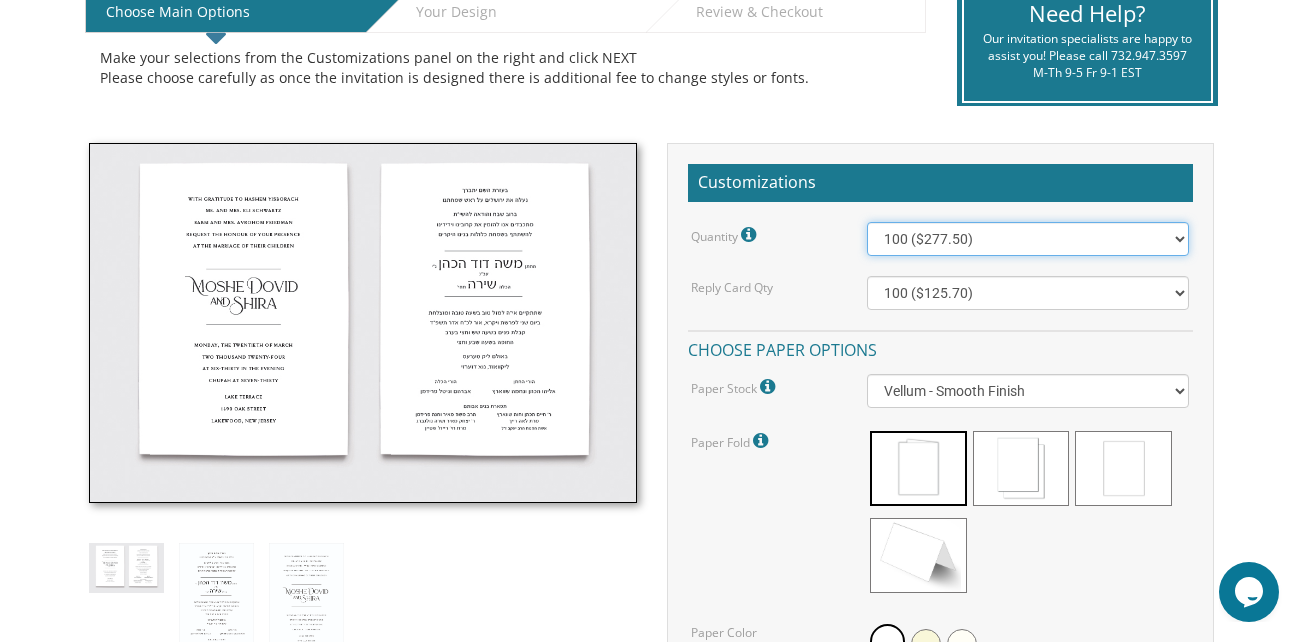 click on "100 ($277.50) 200 ($330.45) 300 ($380.65) 400 ($432.70) 500 ($482.10) 600 ($534.10) 700 ($583.65) 800 ($635.30) 900 ($684.60) 1000 ($733.55) 1100 ($785.50) 1200 ($833.05) 1300 ($884.60) 1400 ($934.05) 1500 ($983.75) 1600 ($1,033.10) 1700 ($1,082.75) 1800 ($1,132.20) 1900 ($1,183.75) 2000 ($1,230.95)" at bounding box center [1028, 239] 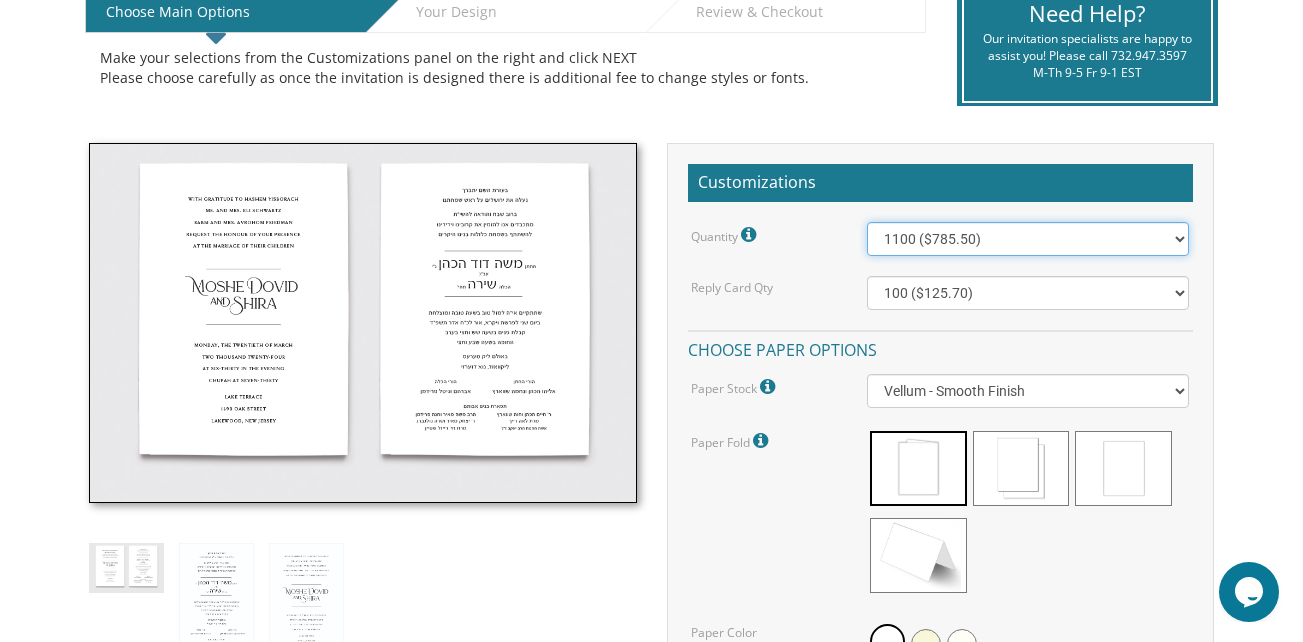 click on "100 ($277.50) 200 ($330.45) 300 ($380.65) 400 ($432.70) 500 ($482.10) 600 ($534.10) 700 ($583.65) 800 ($635.30) 900 ($684.60) 1000 ($733.55) 1100 ($785.50) 1200 ($833.05) 1300 ($884.60) 1400 ($934.05) 1500 ($983.75) 1600 ($1,033.10) 1700 ($1,082.75) 1800 ($1,132.20) 1900 ($1,183.75) 2000 ($1,230.95)" at bounding box center [1028, 239] 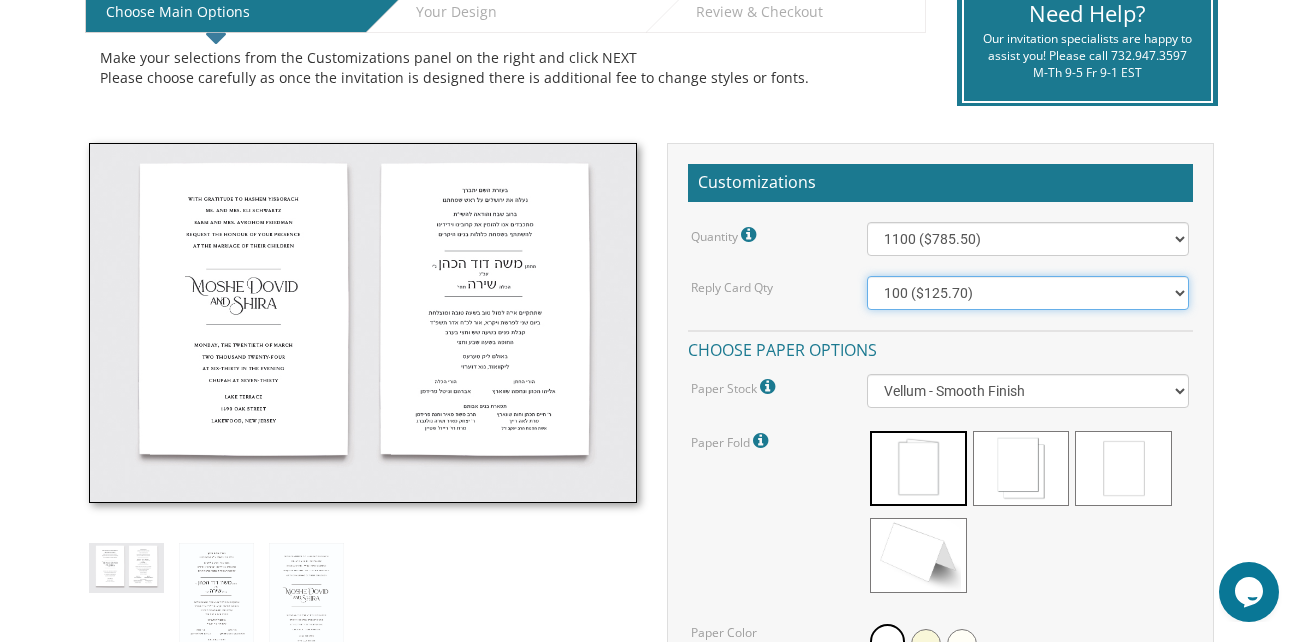 click on "100 ($125.70) 200 ($150.60) 300 ($177.95) 400 ($270.70) 500 ($225.30) 600 ($249.85) 700 ($272.35) 800 ($299.20) 900 ($323.55) 1000 ($345.80) 1100 ($370.35) 1200 ($392.90) 1300 ($419.70) 1400 ($444.00) 1500 ($466.35) 1600 ($488.75) 1700 ($517.45) 1800 ($539.60) 1900 ($561.95) 2000 ($586.05)" at bounding box center (1028, 293) 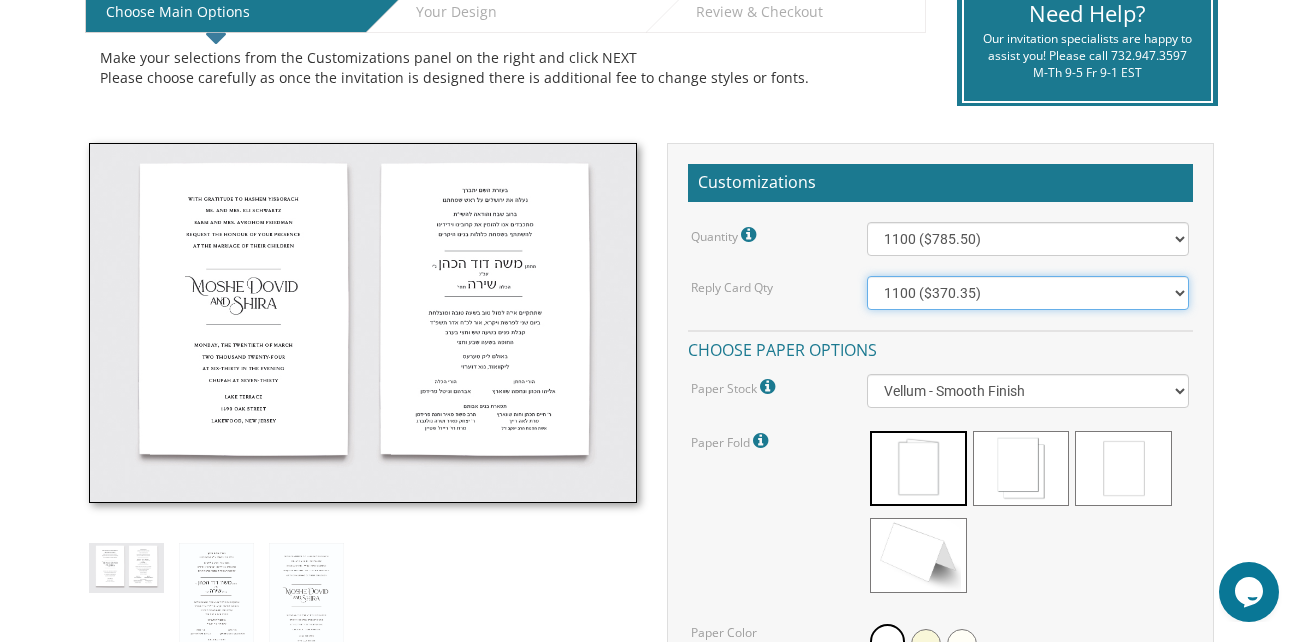 click on "100 ($125.70) 200 ($150.60) 300 ($177.95) 400 ($270.70) 500 ($225.30) 600 ($249.85) 700 ($272.35) 800 ($299.20) 900 ($323.55) 1000 ($345.80) 1100 ($370.35) 1200 ($392.90) 1300 ($419.70) 1400 ($444.00) 1500 ($466.35) 1600 ($488.75) 1700 ($517.45) 1800 ($539.60) 1900 ($561.95) 2000 ($586.05)" at bounding box center (1028, 293) 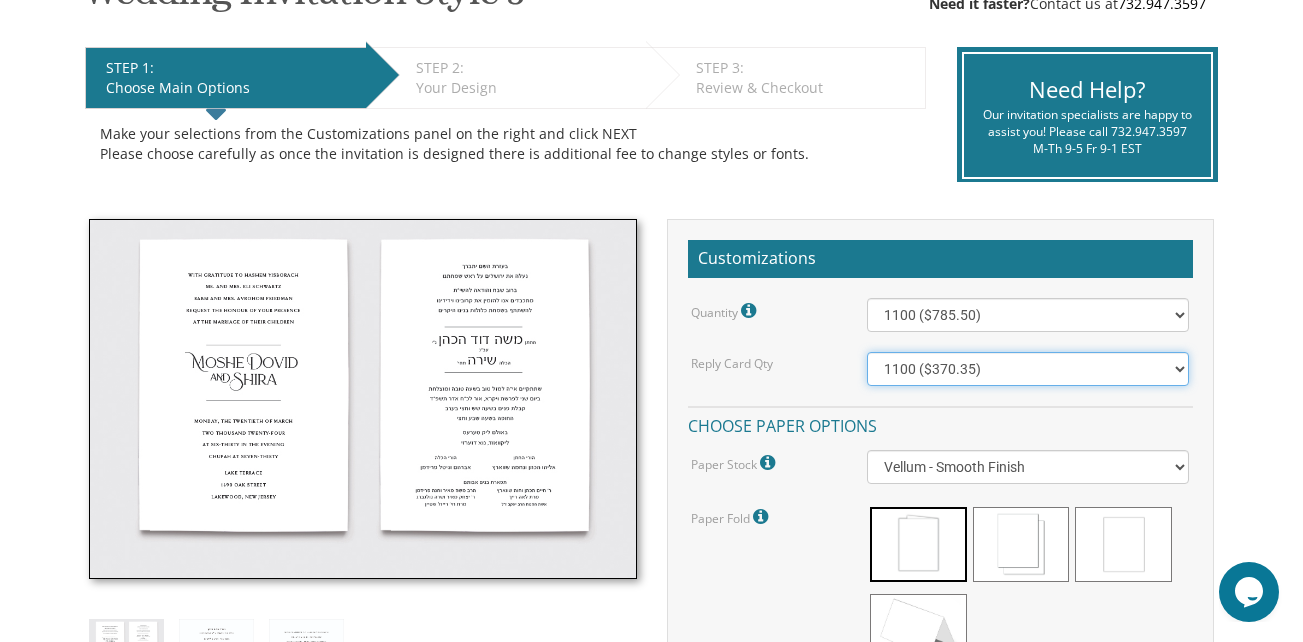 scroll, scrollTop: 378, scrollLeft: 0, axis: vertical 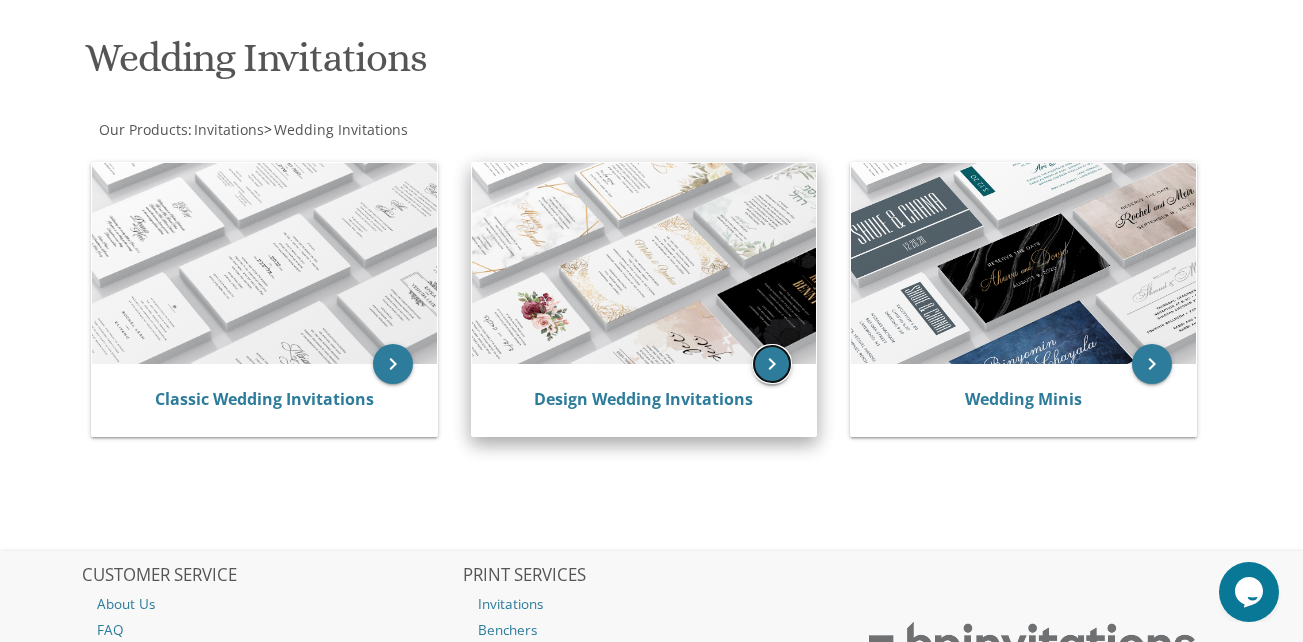 click on "keyboard_arrow_right" at bounding box center [772, 364] 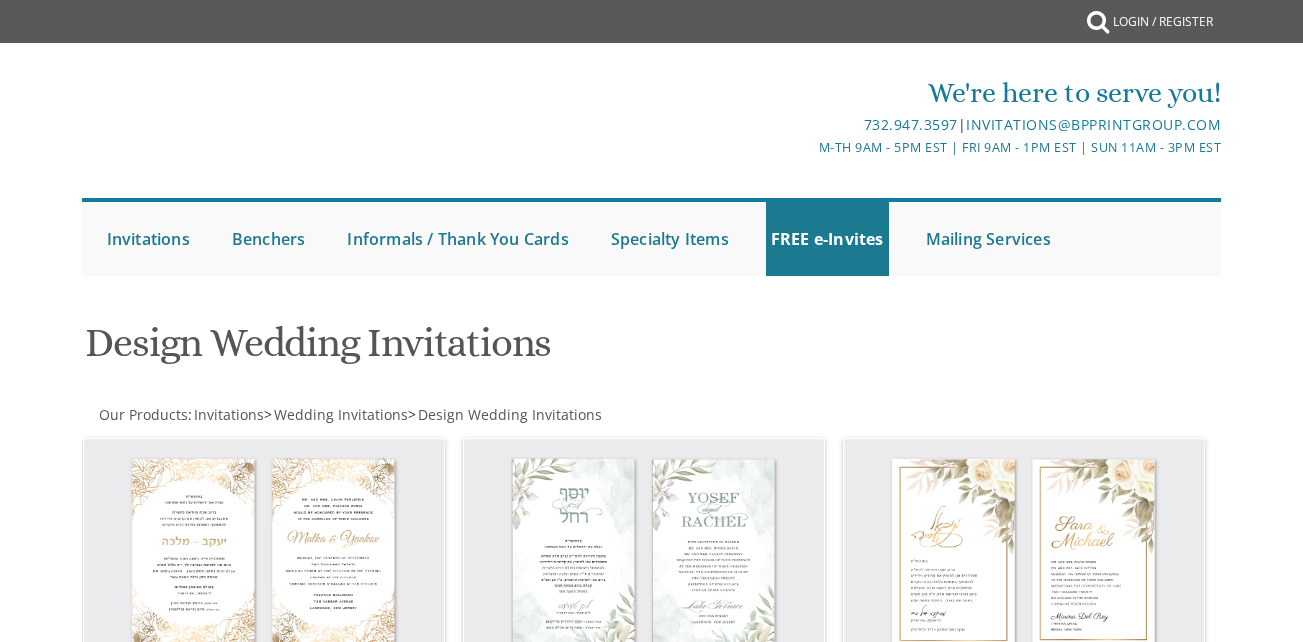 scroll, scrollTop: 0, scrollLeft: 0, axis: both 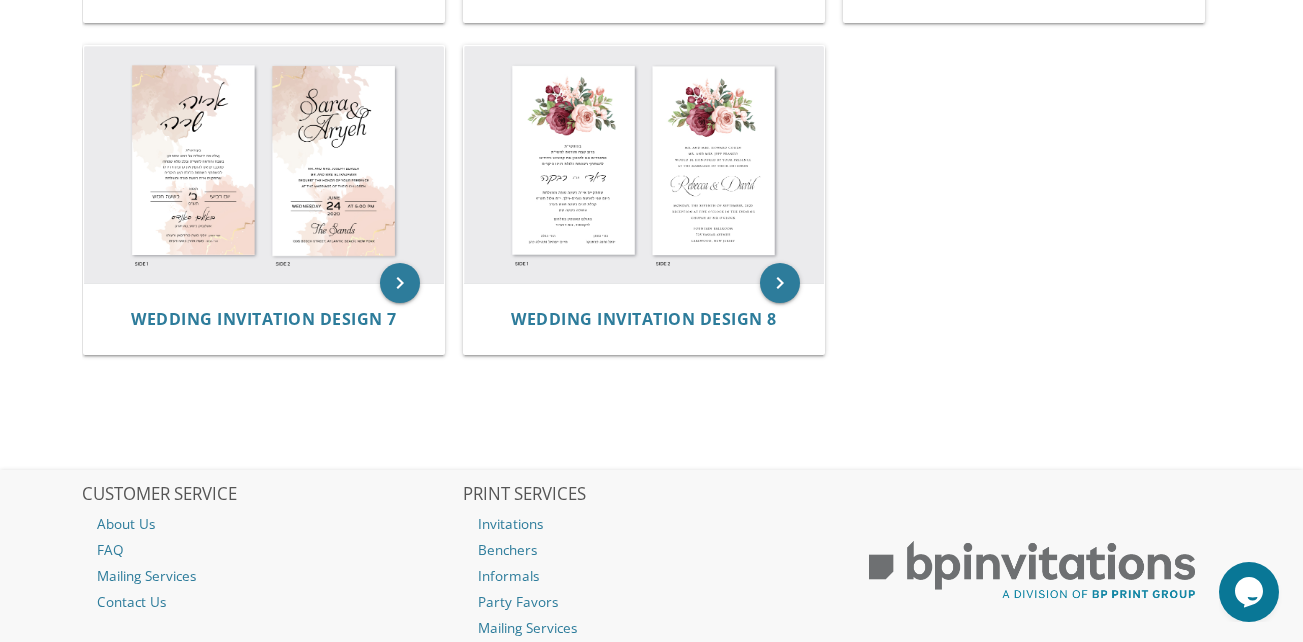 click on "keyboard_arrow_right
Wedding Invitation Design 1
keyboard_arrow_right
Wedding Invitation Design 2
keyboard_arrow_right
Wedding Invitation Design 3
keyboard_arrow_right
Wedding Invitation Design 4" at bounding box center (652, -129) 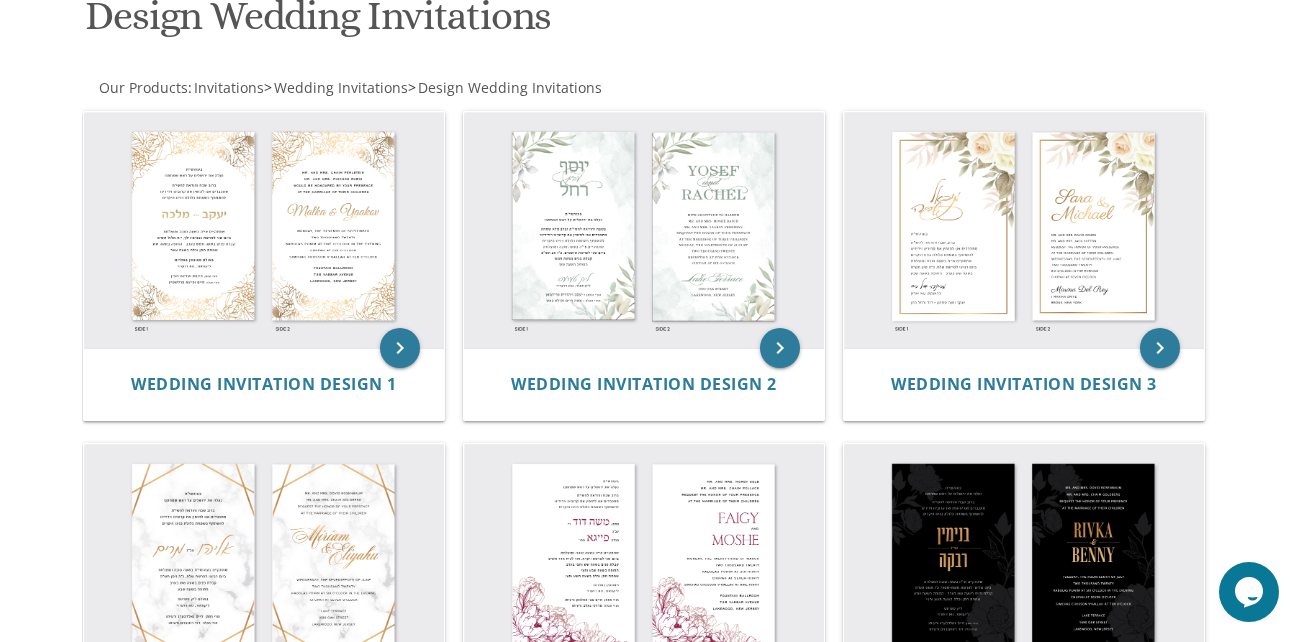 scroll, scrollTop: 328, scrollLeft: 0, axis: vertical 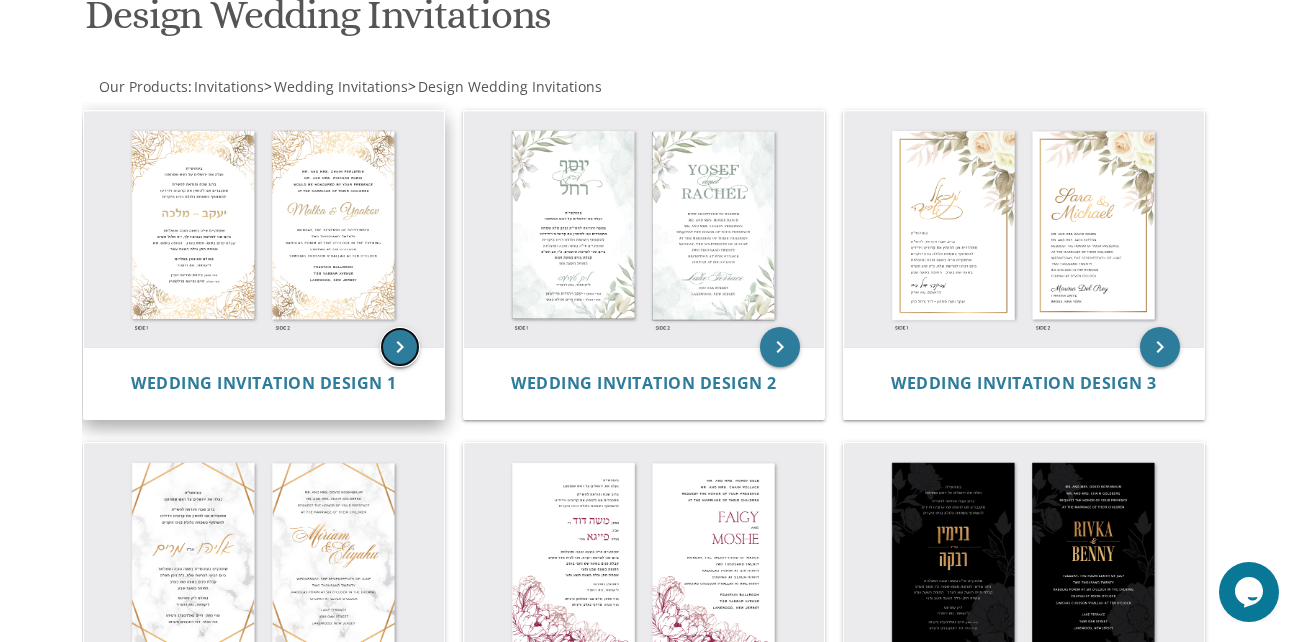 click on "keyboard_arrow_right" at bounding box center [400, 347] 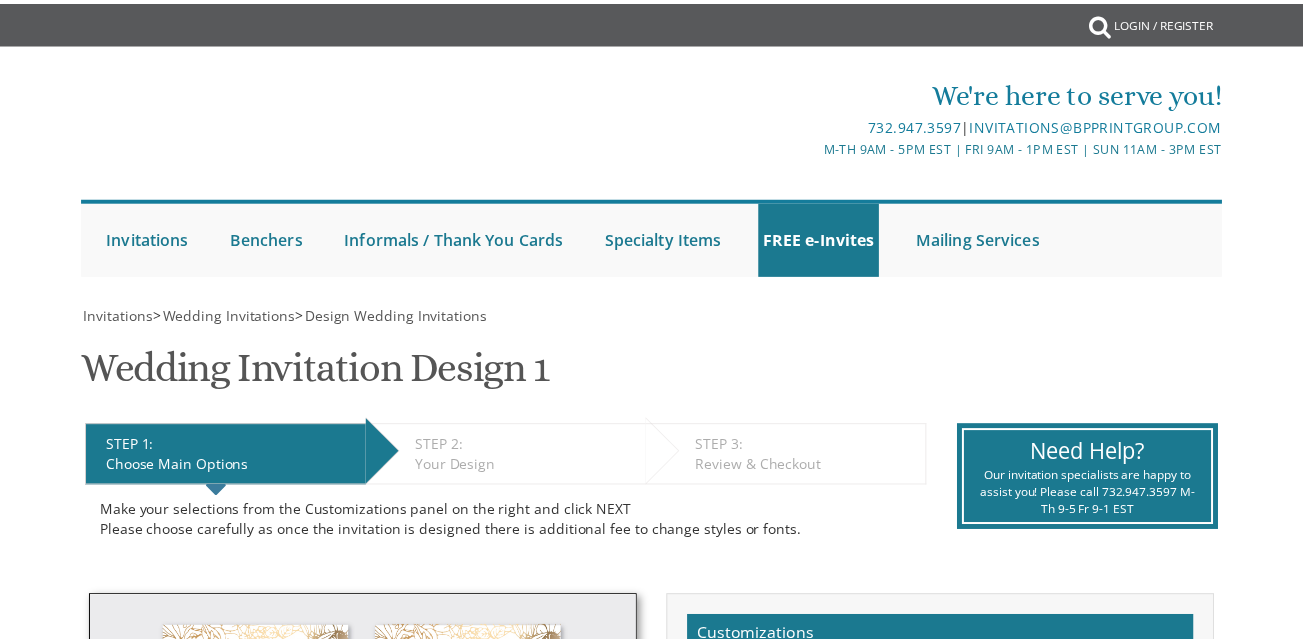 scroll, scrollTop: 0, scrollLeft: 0, axis: both 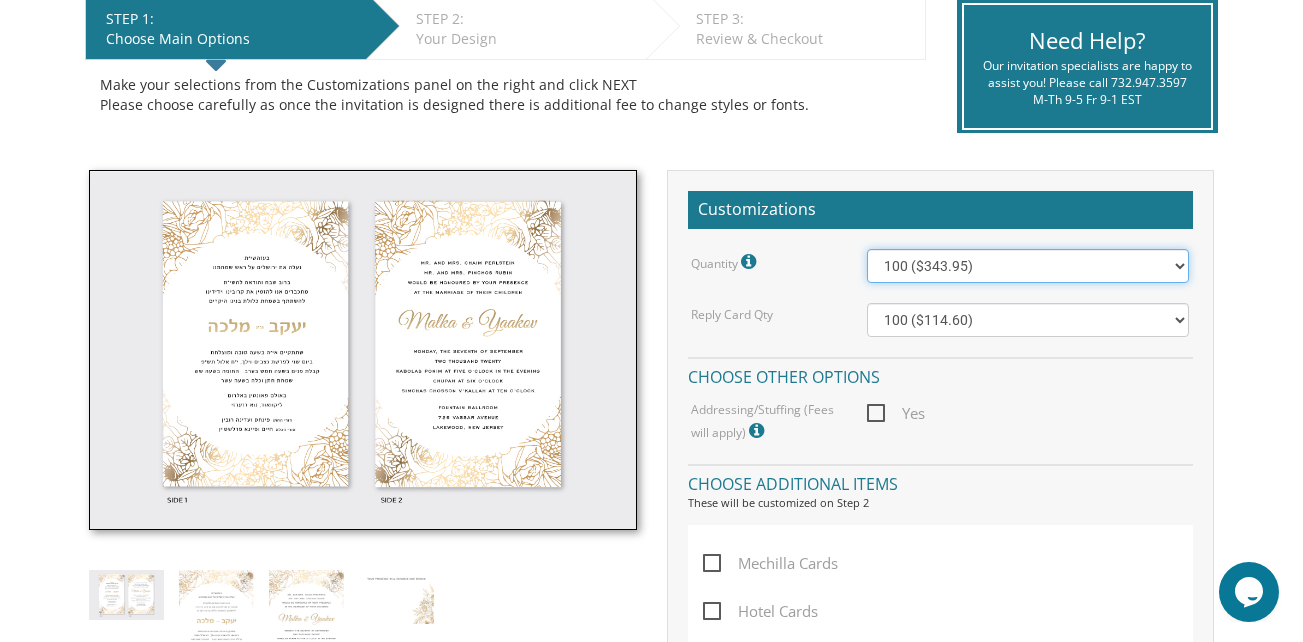 click on "100 ($343.95) 200 ($481.15) 300 ($594.30) 400 ($702.25) 500 ($807.50) 600 ($944.15) 700 ($1,064.00) 800 ($1,200.35) 900 ($1,319.95) 1000 ($1,453.70) 1100 ($1,590.35) 1200 ($1,710.45) 1300 ($1,846.85) 1400 ($1,966.70) 1500 ($2,101.20)" at bounding box center [1028, 266] 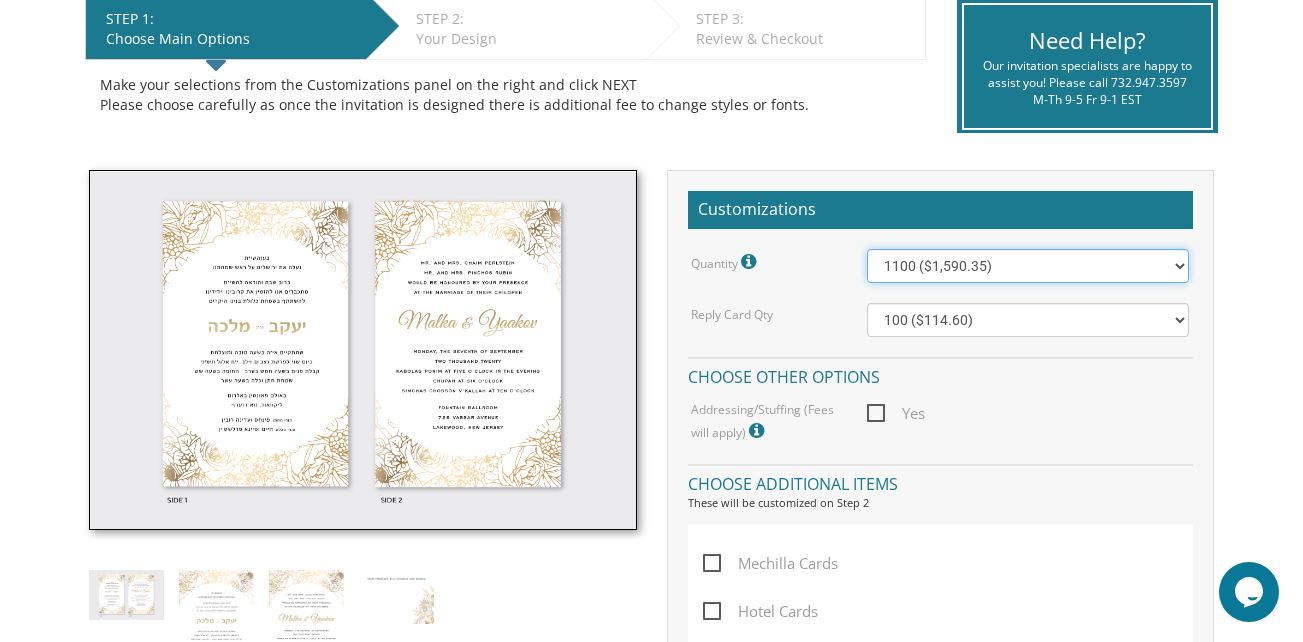 click on "100 ($343.95) 200 ($481.15) 300 ($594.30) 400 ($702.25) 500 ($807.50) 600 ($944.15) 700 ($1,064.00) 800 ($1,200.35) 900 ($1,319.95) 1000 ($1,453.70) 1100 ($1,590.35) 1200 ($1,710.45) 1300 ($1,846.85) 1400 ($1,966.70) 1500 ($2,101.20)" at bounding box center (1028, 266) 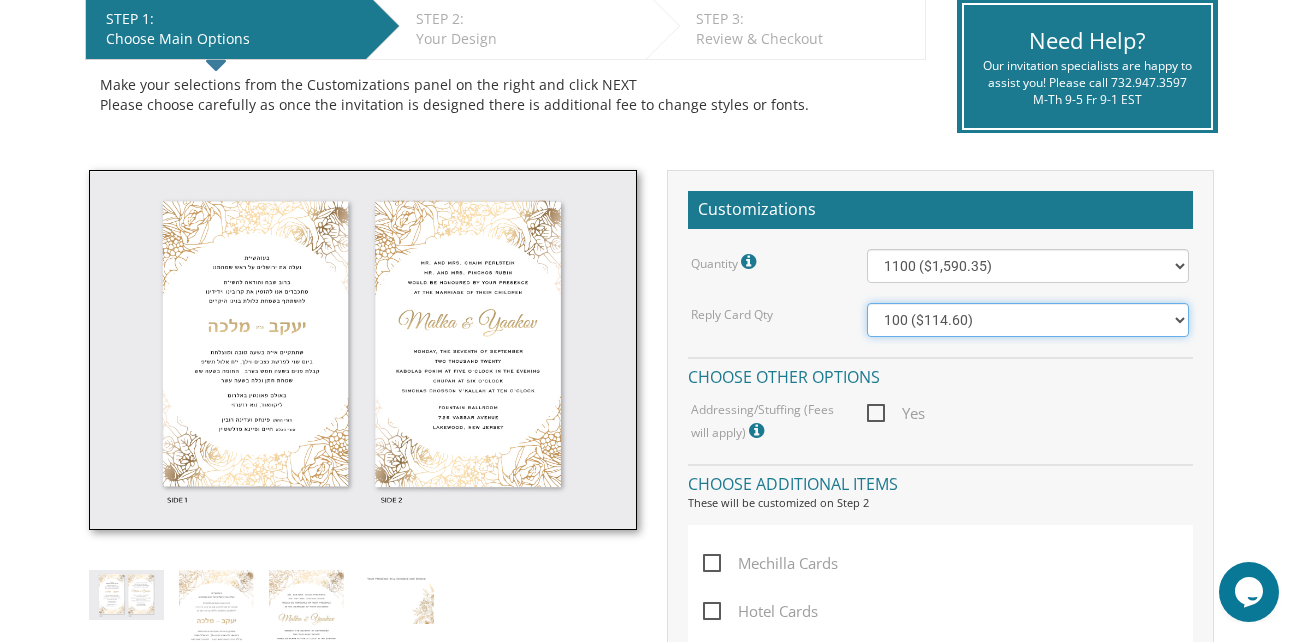 click on "100 ($114.60) 200 ($153.20) 300 ($192.70) 400 ($221.35) 500 ($257.30) 600 ($295.65) 700 ($331.70) 800 ($356.55) 900 ($386.35) 1000 ($416.05) 1100 ($448.15) 1200 ($458.75) 1300 ($489.15) 1400 ($517.45) 1500 ($581.80)" at bounding box center (1028, 320) 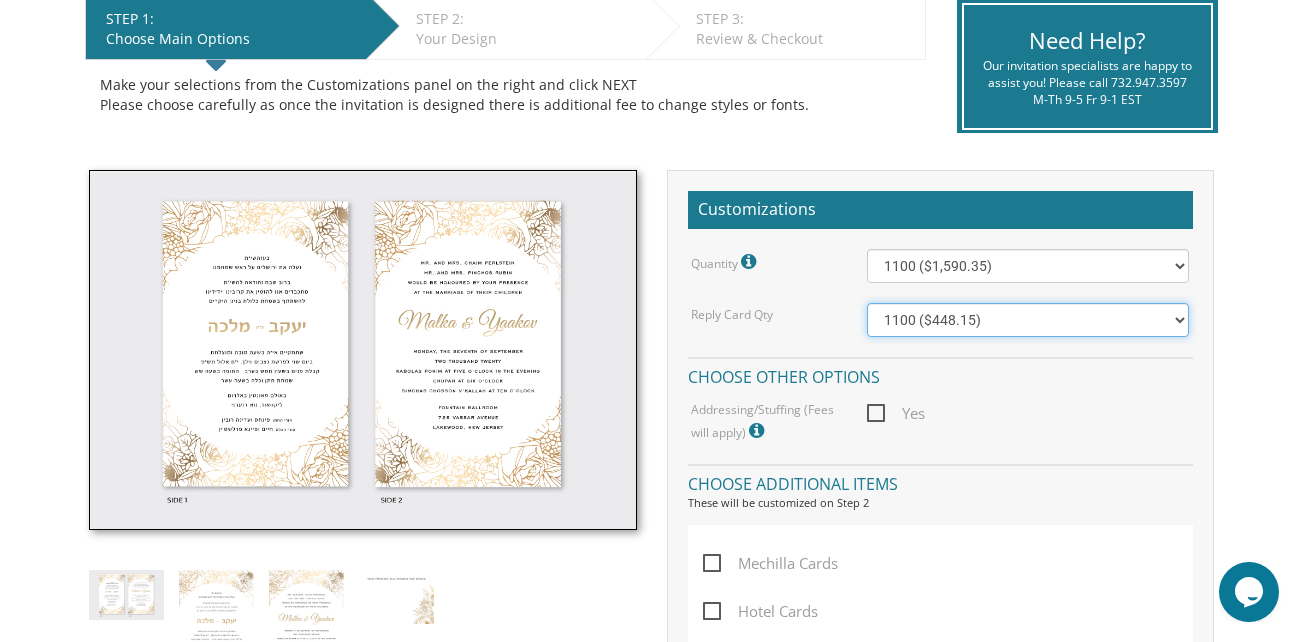 click on "100 ($114.60) 200 ($153.20) 300 ($192.70) 400 ($221.35) 500 ($257.30) 600 ($295.65) 700 ($331.70) 800 ($356.55) 900 ($386.35) 1000 ($416.05) 1100 ($448.15) 1200 ($458.75) 1300 ($489.15) 1400 ($517.45) 1500 ($581.80)" at bounding box center [1028, 320] 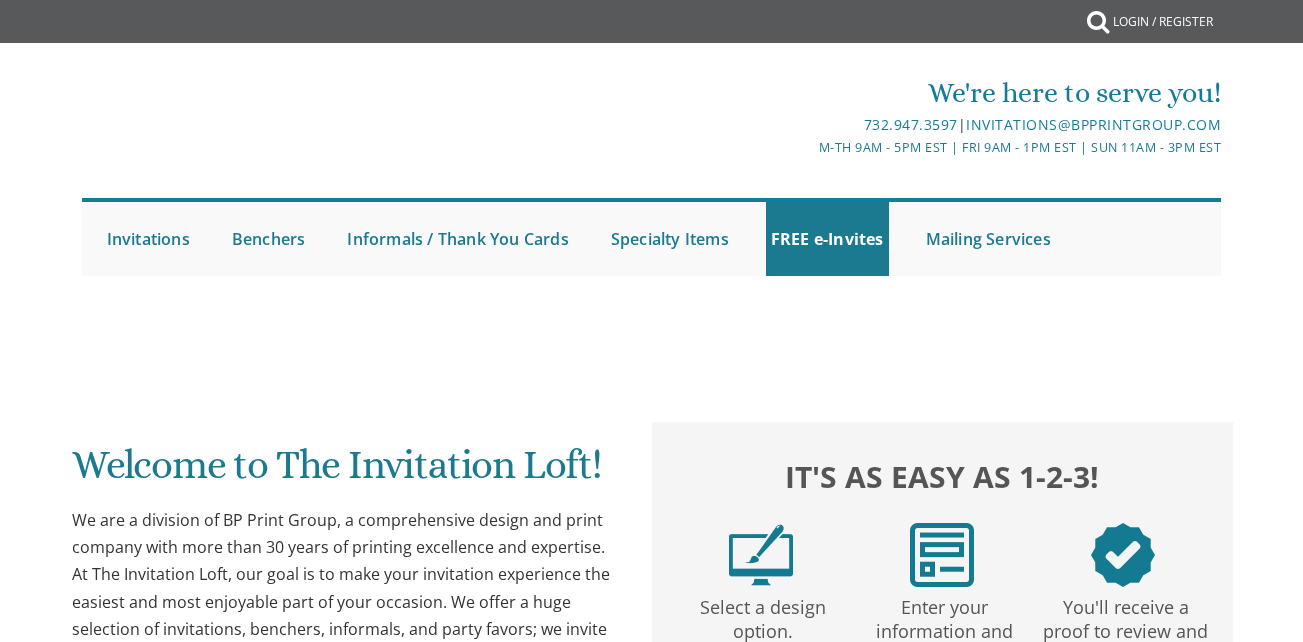 scroll, scrollTop: 0, scrollLeft: 0, axis: both 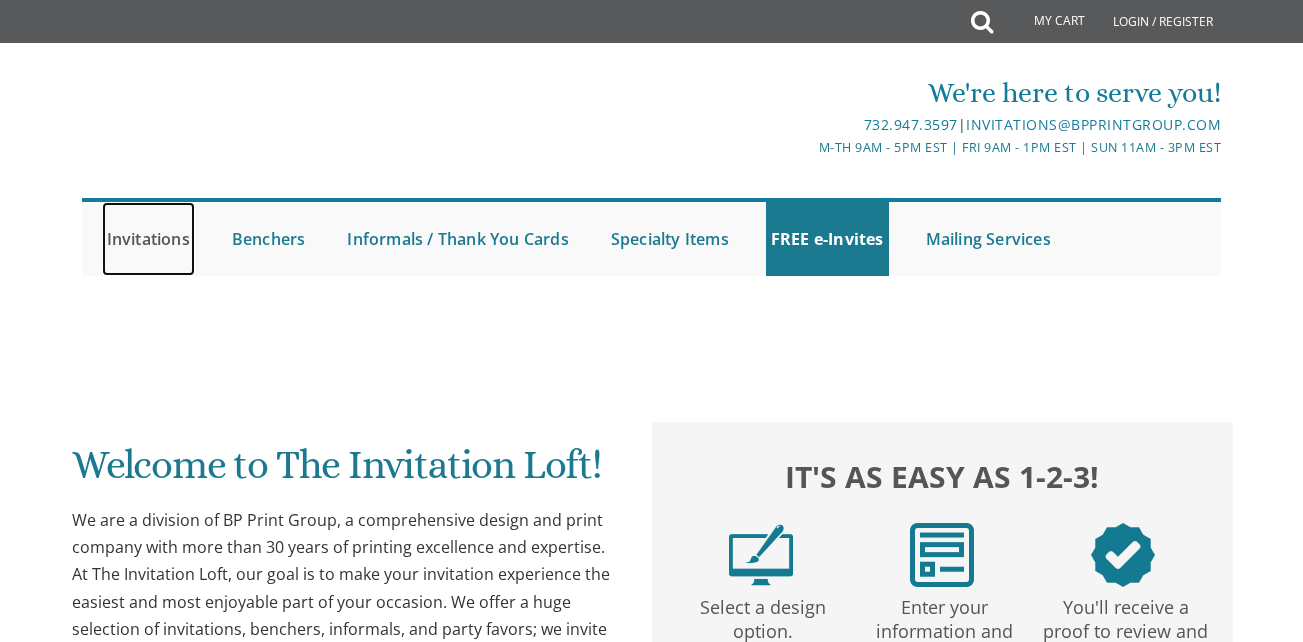 click on "Invitations" at bounding box center [148, 239] 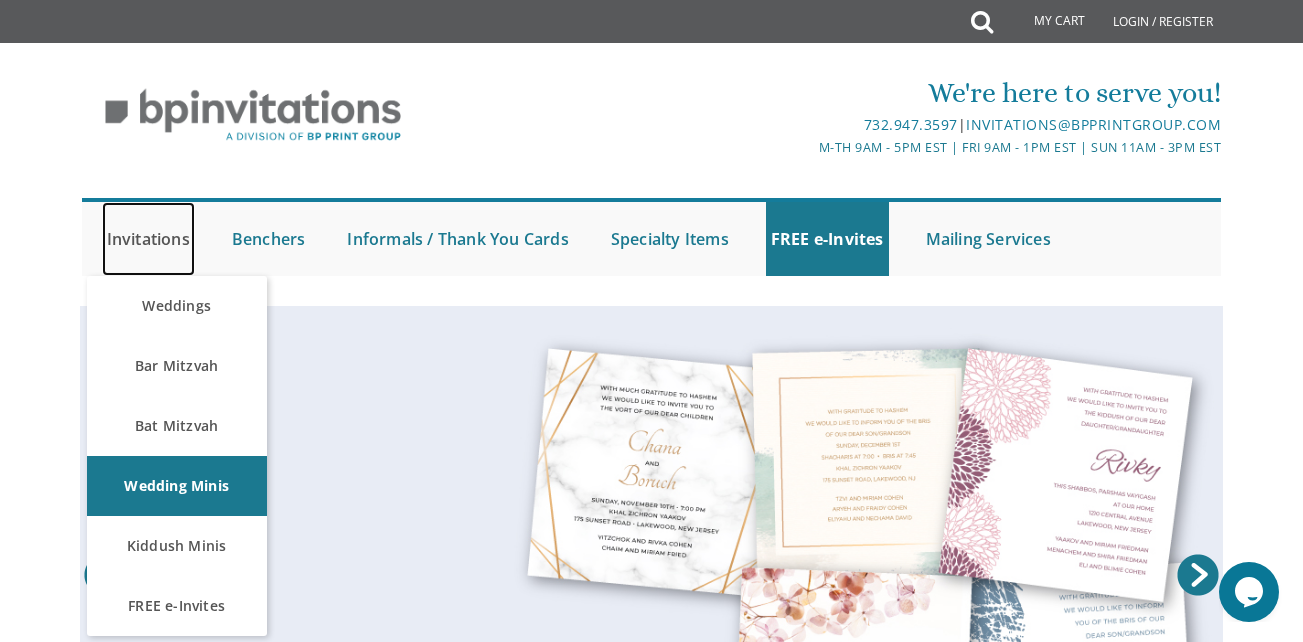 scroll, scrollTop: 0, scrollLeft: 0, axis: both 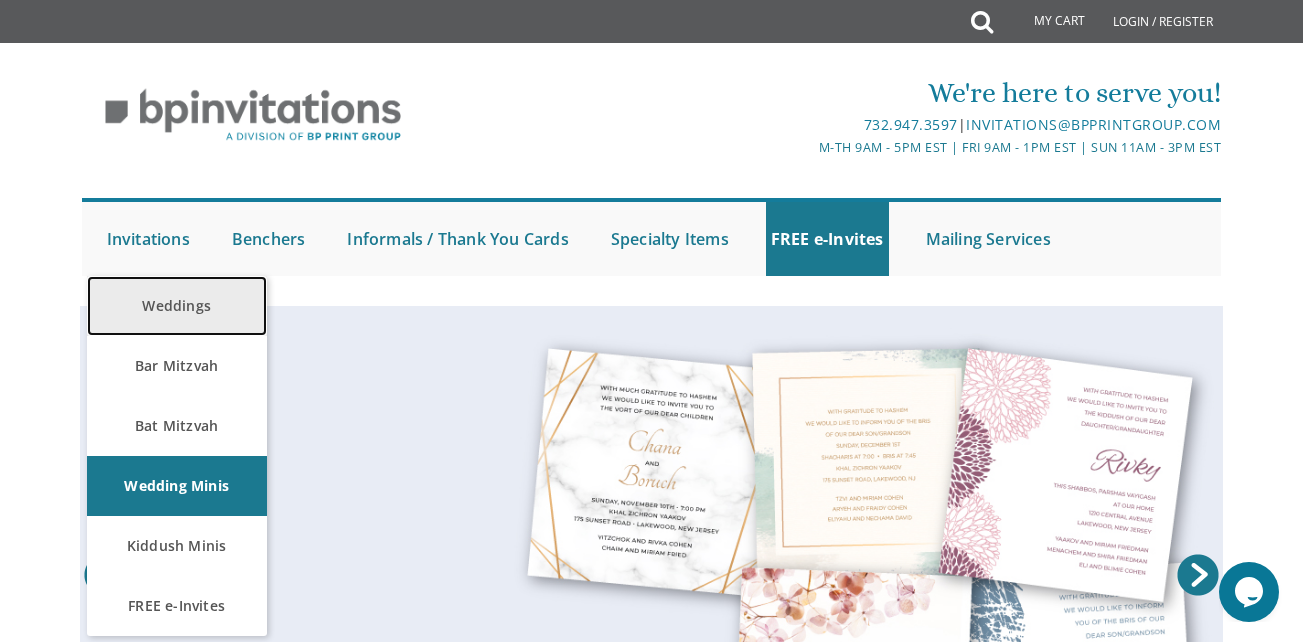 click on "Weddings" at bounding box center [177, 306] 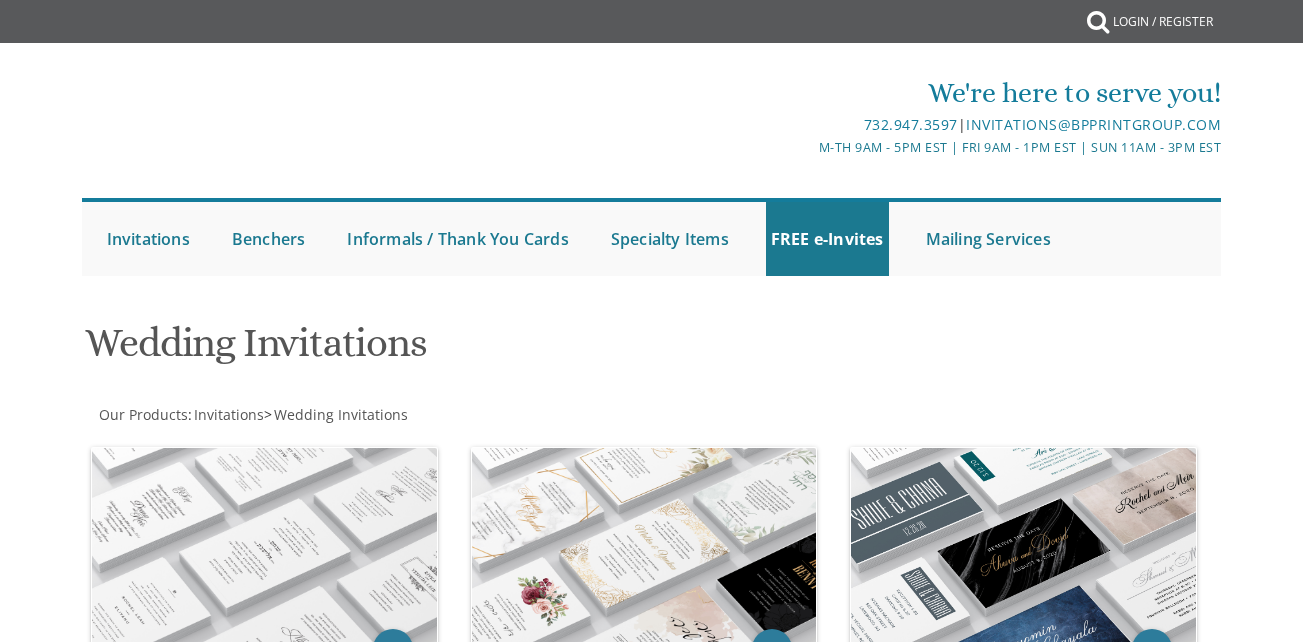 scroll, scrollTop: 0, scrollLeft: 0, axis: both 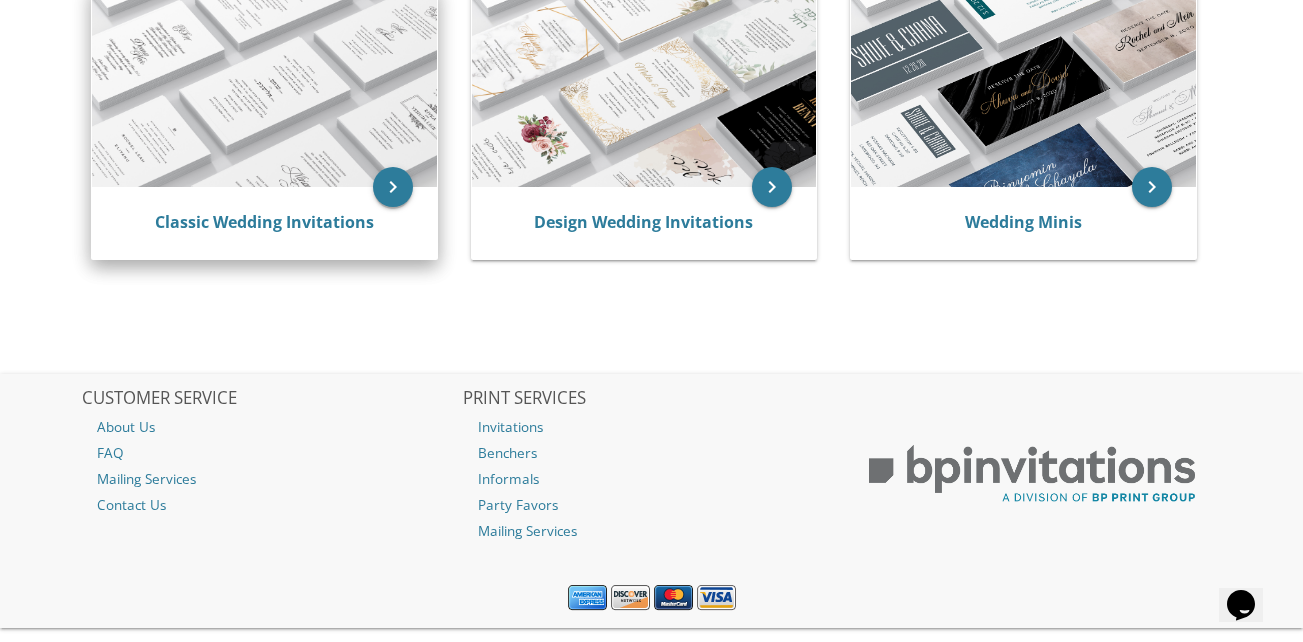 click on "keyboard_arrow_right" at bounding box center [393, 187] 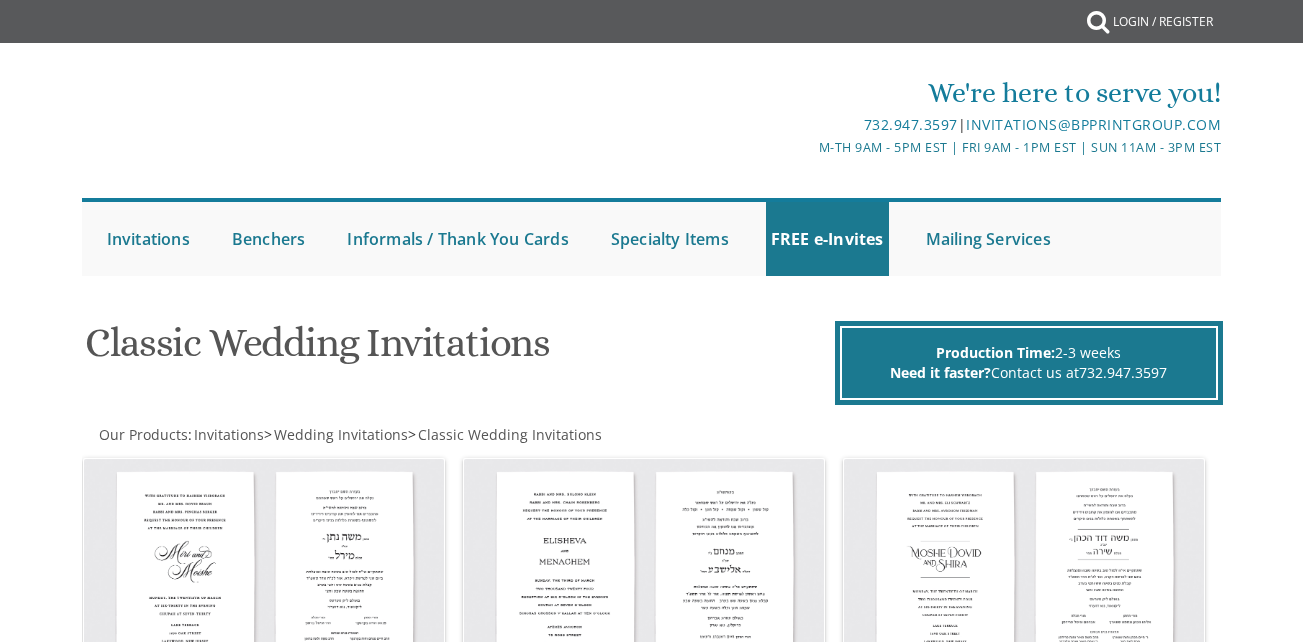 scroll, scrollTop: 0, scrollLeft: 0, axis: both 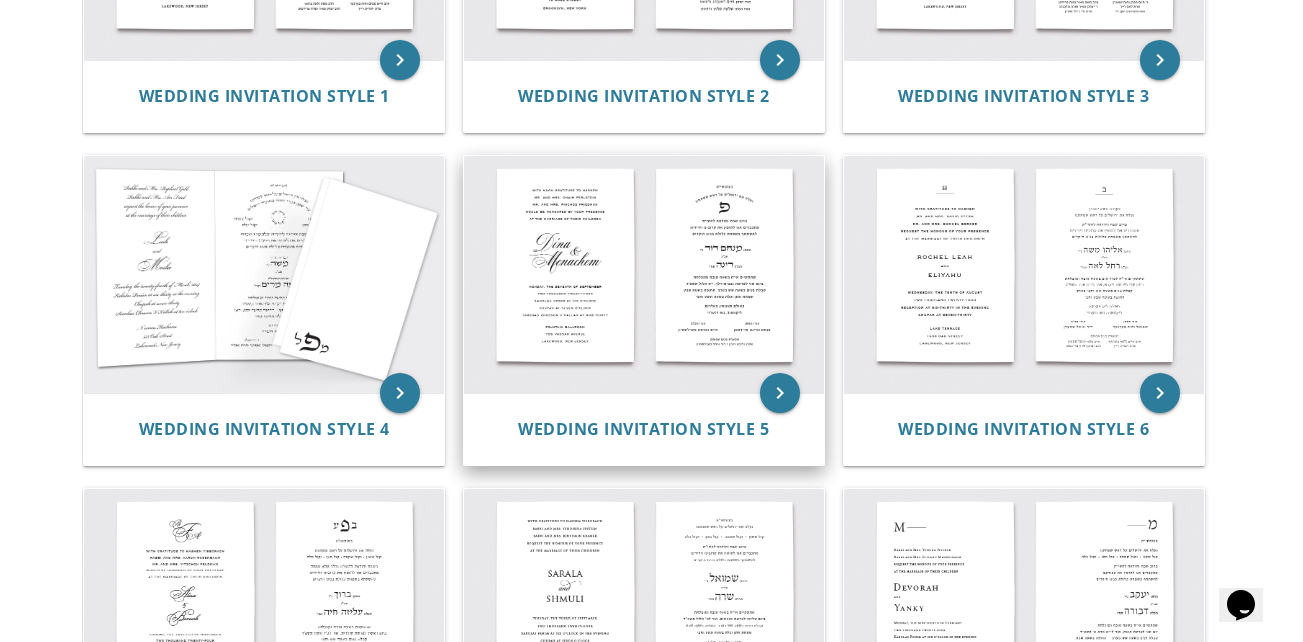 click at bounding box center [644, 274] 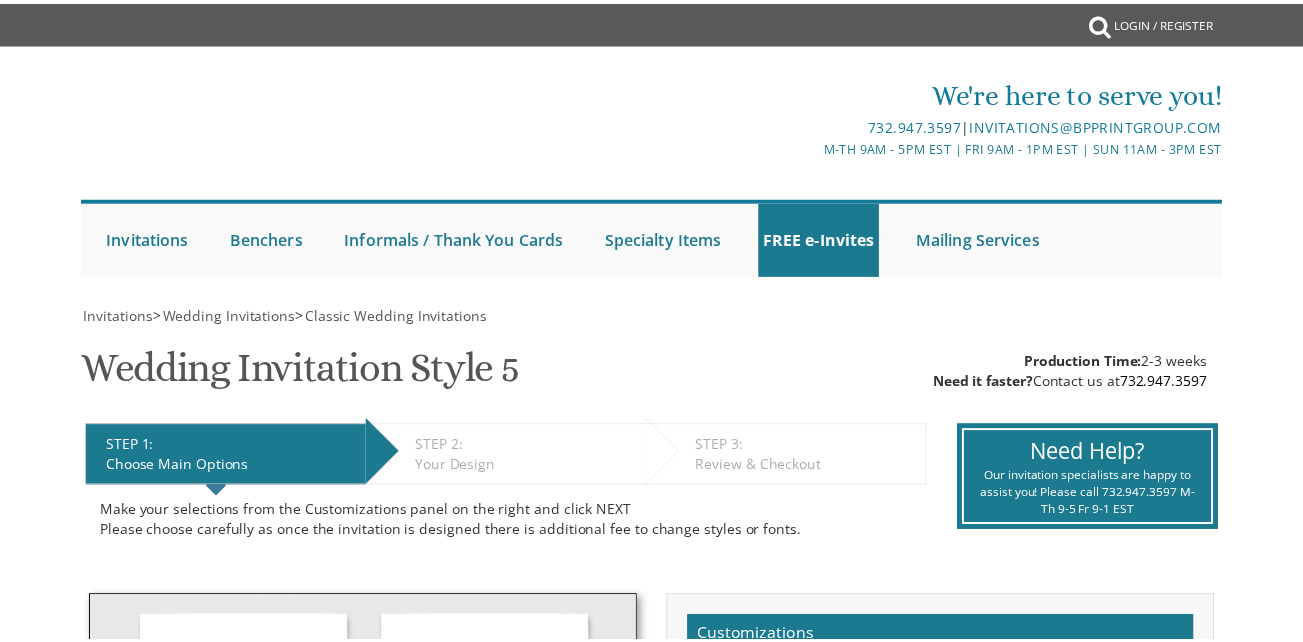 scroll, scrollTop: 0, scrollLeft: 0, axis: both 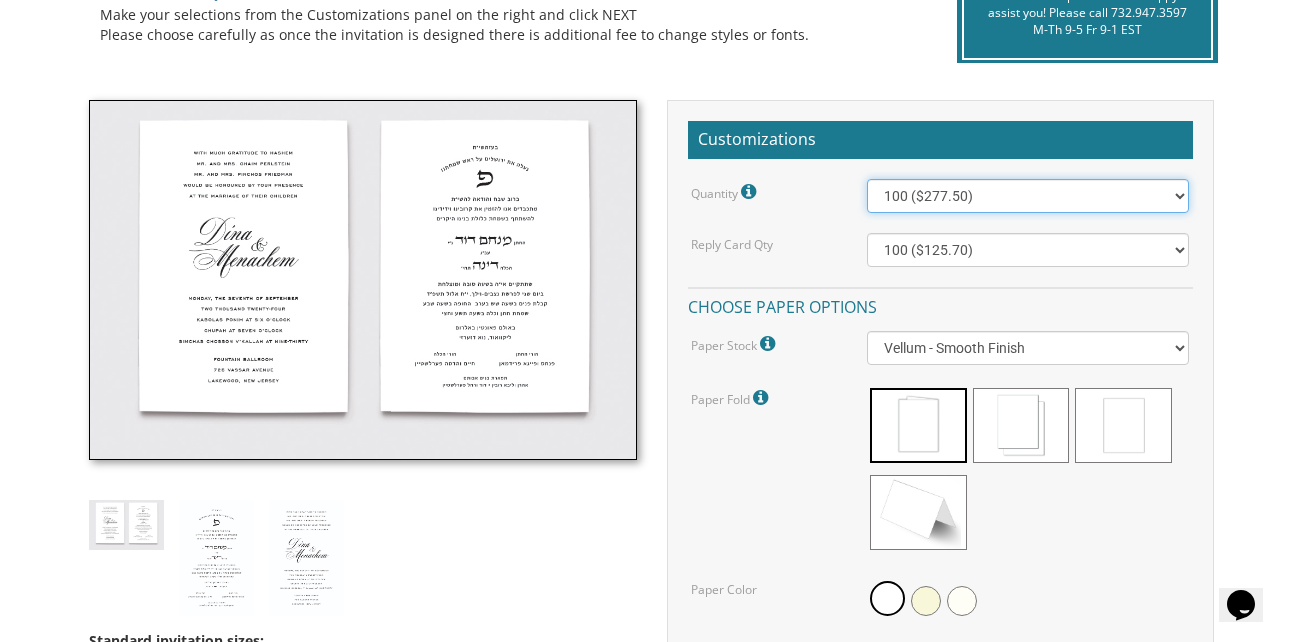 click on "100 ($277.50) 200 ($330.45) 300 ($380.65) 400 ($432.70) 500 ($482.10) 600 ($534.10) 700 ($583.65) 800 ($635.30) 900 ($684.60) 1000 ($733.55) 1100 ($785.50) 1200 ($833.05) 1300 ($884.60) 1400 ($934.05) 1500 ($983.75) 1600 ($1,033.10) 1700 ($1,082.75) 1800 ($1,132.20) 1900 ($1,183.75) 2000 ($1,230.95)" at bounding box center (1028, 196) 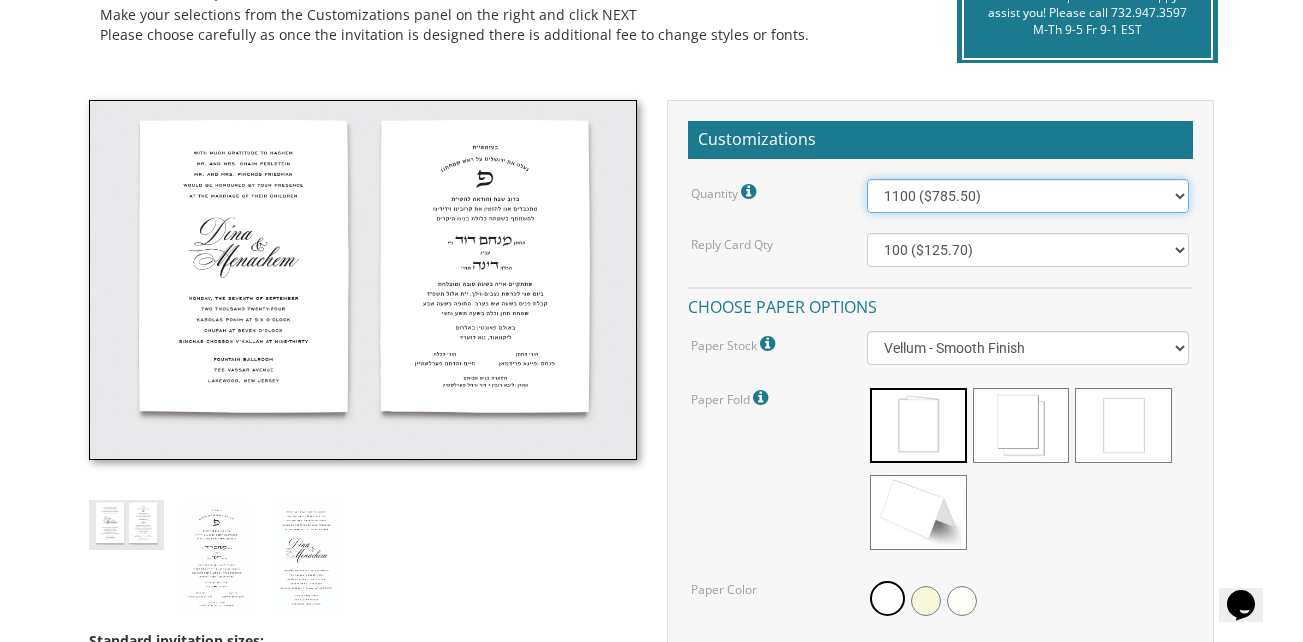 click on "100 ($277.50) 200 ($330.45) 300 ($380.65) 400 ($432.70) 500 ($482.10) 600 ($534.10) 700 ($583.65) 800 ($635.30) 900 ($684.60) 1000 ($733.55) 1100 ($785.50) 1200 ($833.05) 1300 ($884.60) 1400 ($934.05) 1500 ($983.75) 1600 ($1,033.10) 1700 ($1,082.75) 1800 ($1,132.20) 1900 ($1,183.75) 2000 ($1,230.95)" at bounding box center [1028, 196] 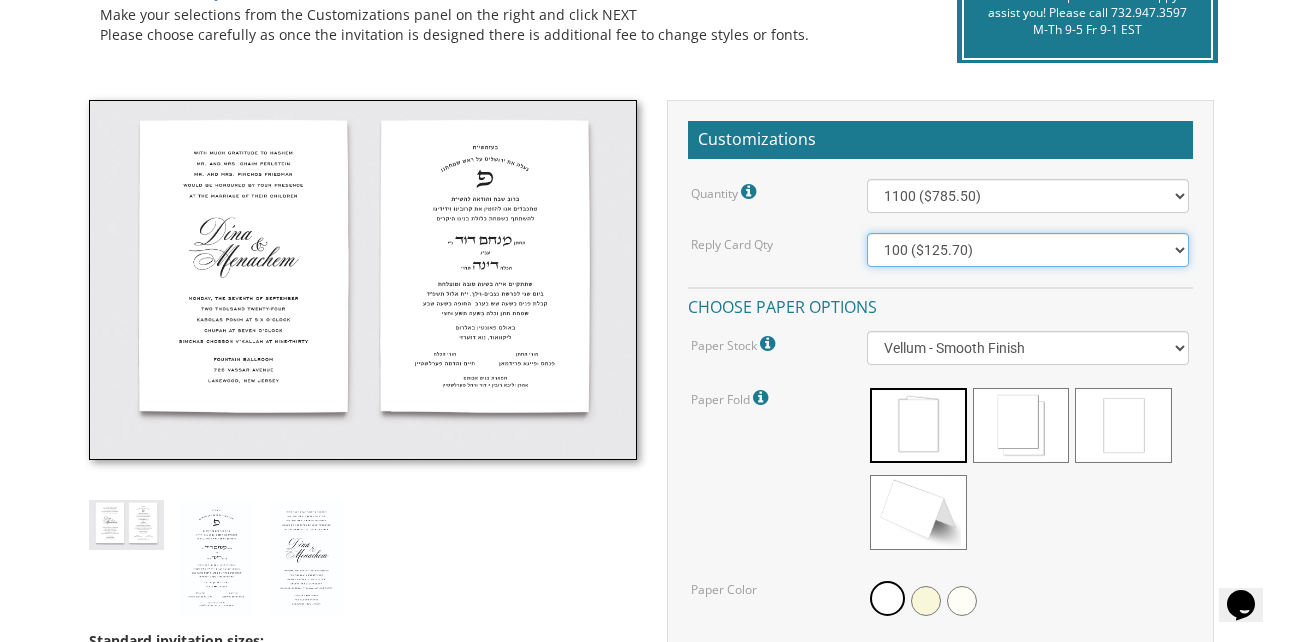 click on "100 ($125.70) 200 ($150.60) 300 ($177.95) 400 ($270.70) 500 ($225.30) 600 ($249.85) 700 ($272.35) 800 ($299.20) 900 ($323.55) 1000 ($345.80) 1100 ($370.35) 1200 ($392.90) 1300 ($419.70) 1400 ($444.00) 1500 ($466.35) 1600 ($488.75) 1700 ($517.45) 1800 ($539.60) 1900 ($561.95) 2000 ($586.05)" at bounding box center [1028, 250] 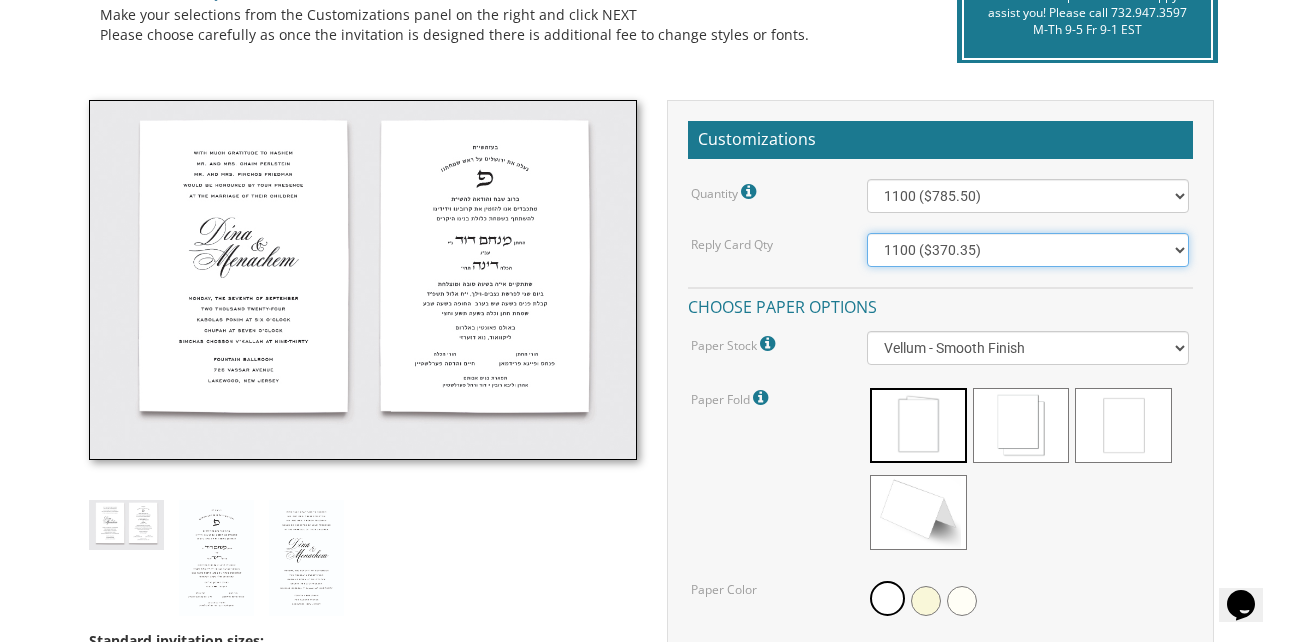 click on "100 ($125.70) 200 ($150.60) 300 ($177.95) 400 ($270.70) 500 ($225.30) 600 ($249.85) 700 ($272.35) 800 ($299.20) 900 ($323.55) 1000 ($345.80) 1100 ($370.35) 1200 ($392.90) 1300 ($419.70) 1400 ($444.00) 1500 ($466.35) 1600 ($488.75) 1700 ($517.45) 1800 ($539.60) 1900 ($561.95) 2000 ($586.05)" at bounding box center (1028, 250) 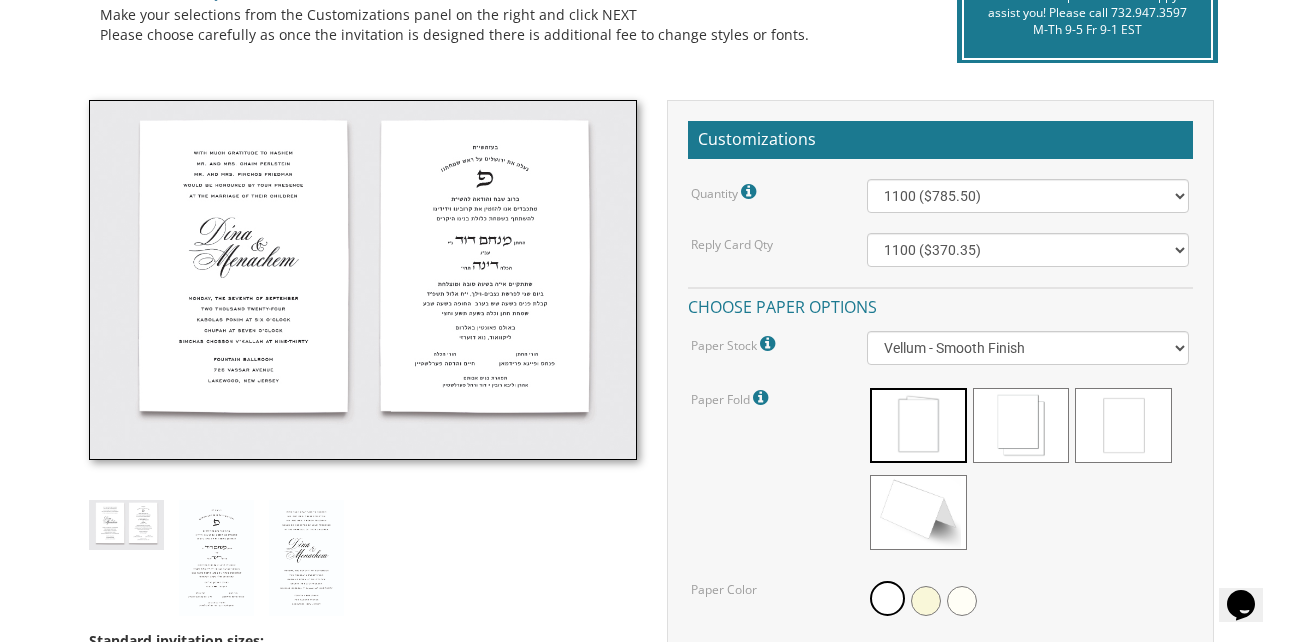 click on "Standard invitation sizes:
Vellum, silk and linen: 5.5x8.5
Cotton: 5.75x8.83
Standard invitation weights:
Vellum, silk and linen foldovers: 80#
Vellum and silk double sided cards: 100#
Cotton foldover: 90#
Cotton double sided card: 130#
Additional paper options (stock, weight and size) are available upon request (at additional cost).
Ask us about foil stamping and embossing options.
Please note that invitation postage may vary based on paper stock and size." at bounding box center [651, 867] 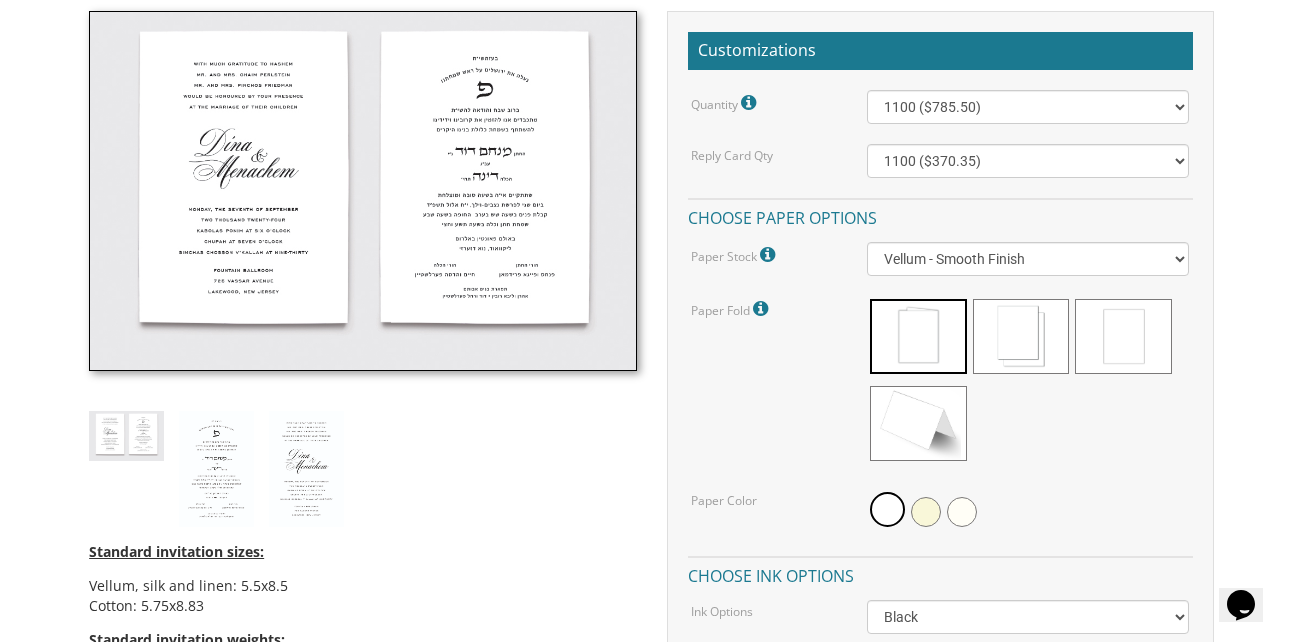 scroll, scrollTop: 587, scrollLeft: 0, axis: vertical 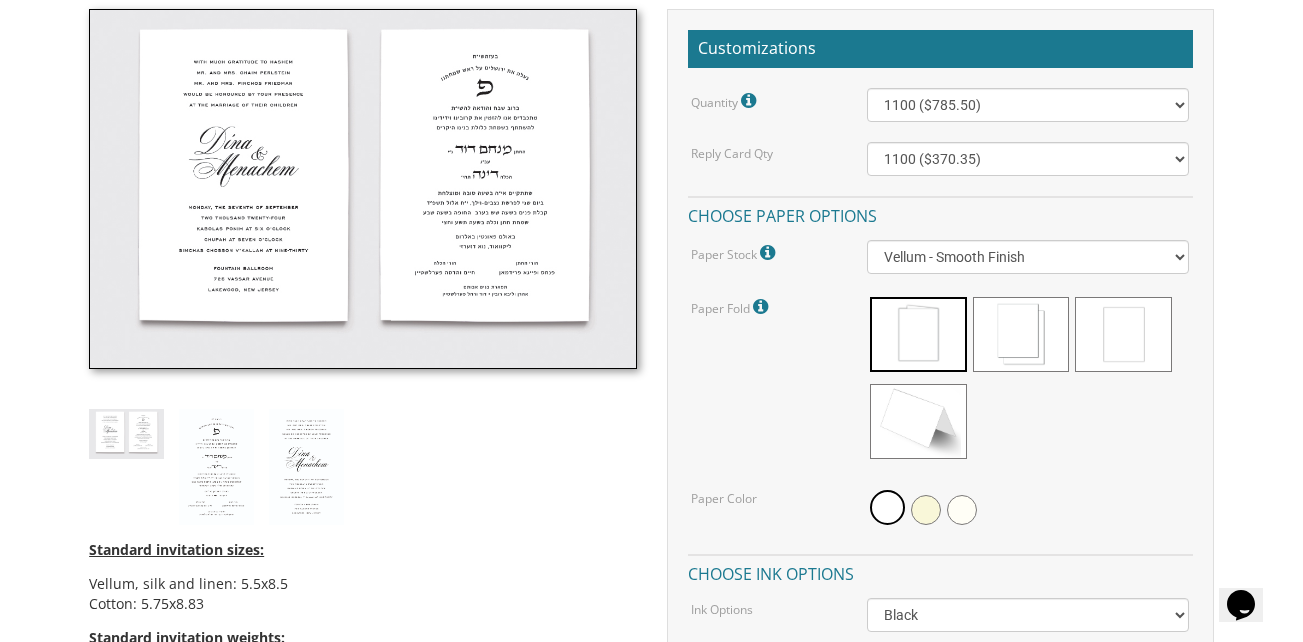 click at bounding box center [1123, 334] 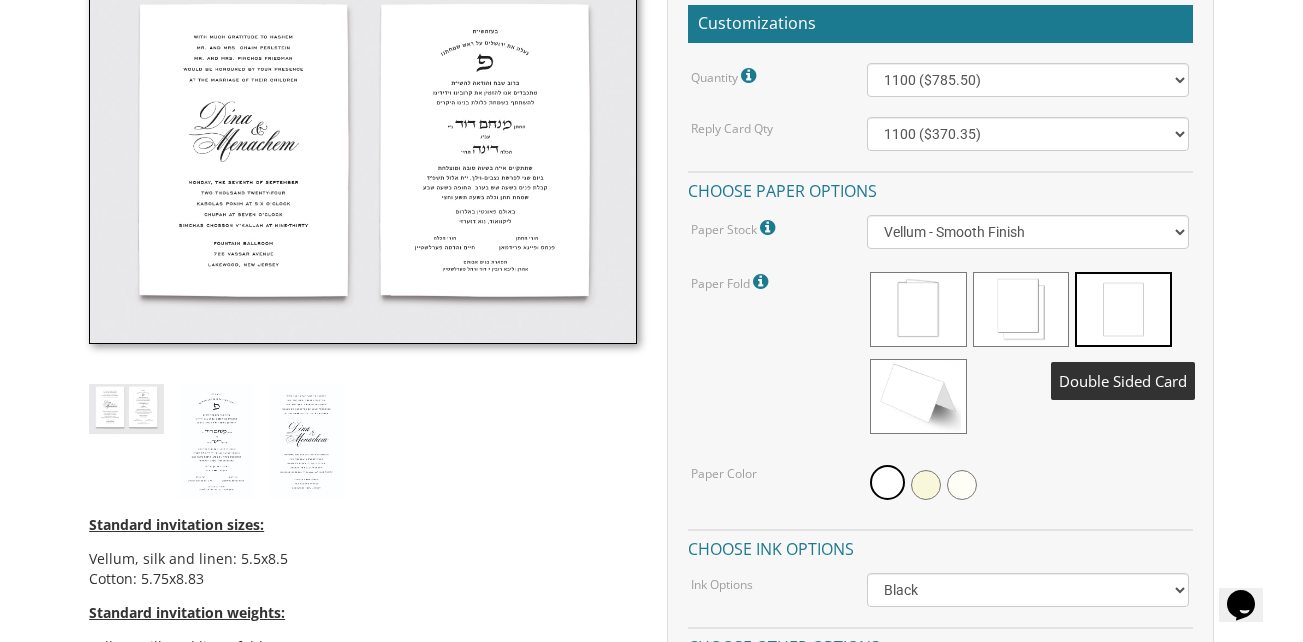 scroll, scrollTop: 615, scrollLeft: 0, axis: vertical 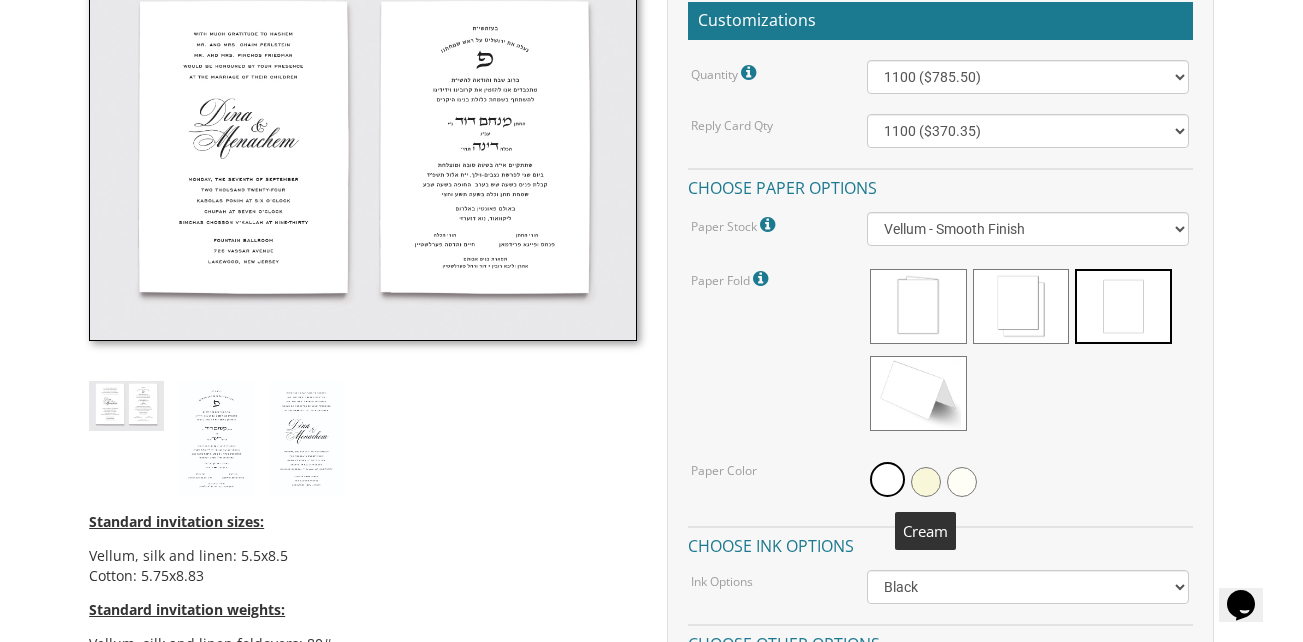 click at bounding box center [926, 482] 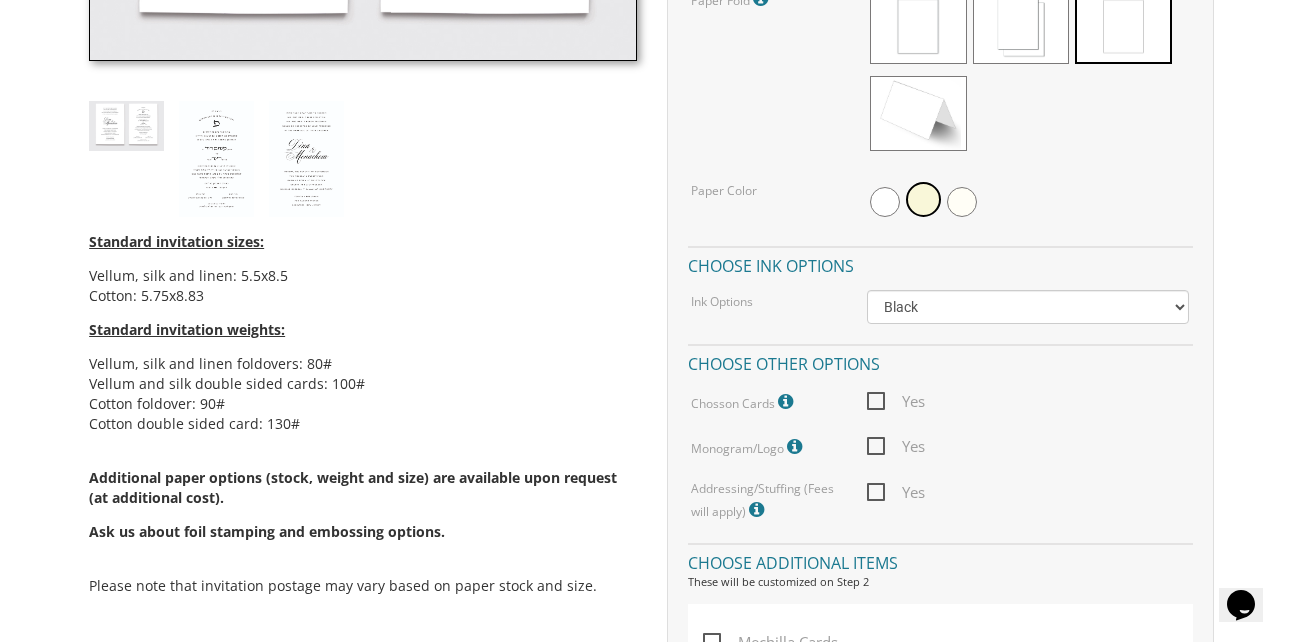 scroll, scrollTop: 896, scrollLeft: 0, axis: vertical 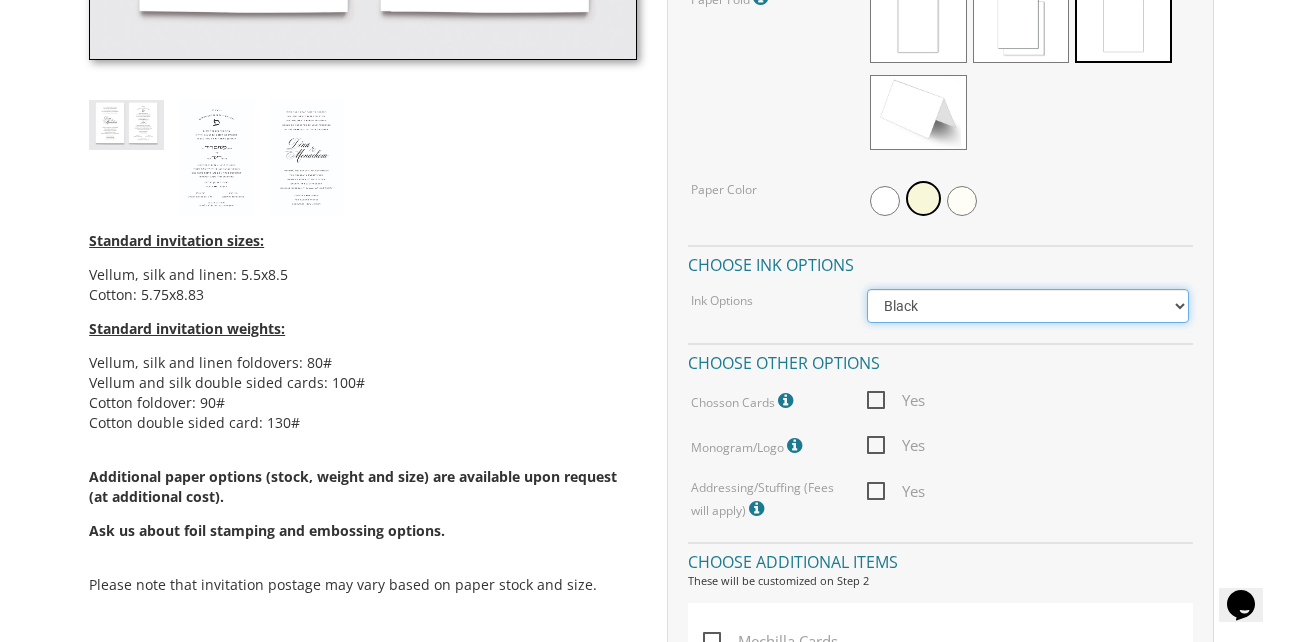 click on "Black Colored Ink ($65.00) Black + One Color ($211.00) Two Colors ($265.00)" at bounding box center [1028, 306] 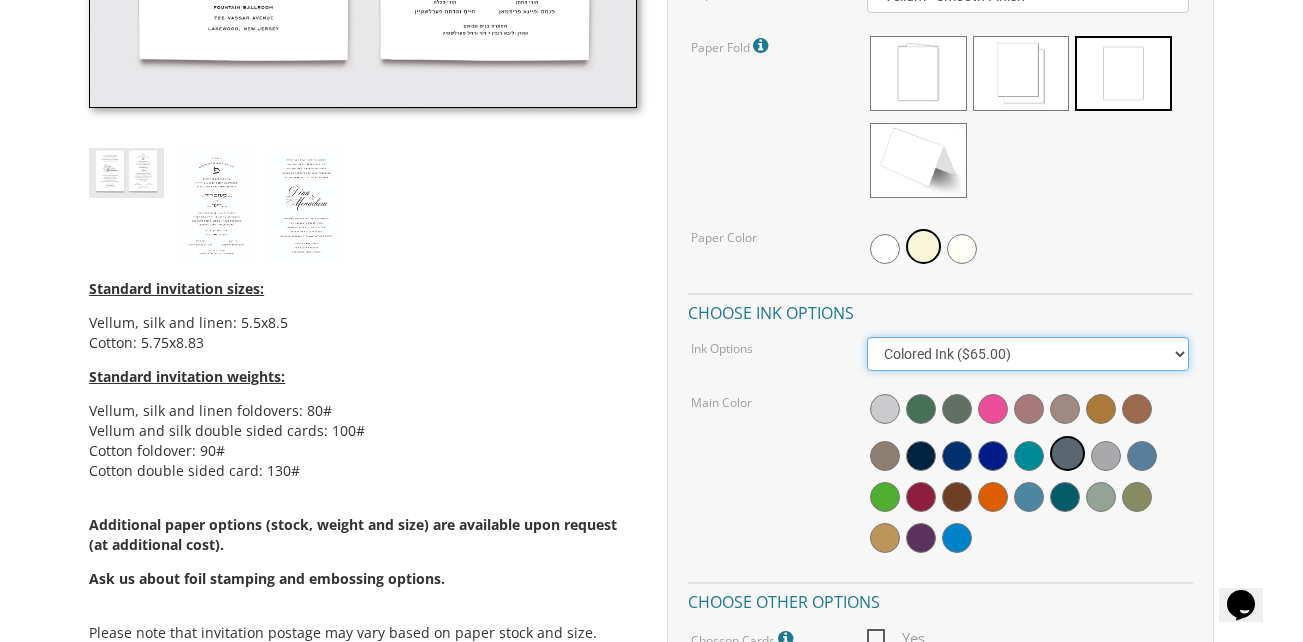 scroll, scrollTop: 850, scrollLeft: 0, axis: vertical 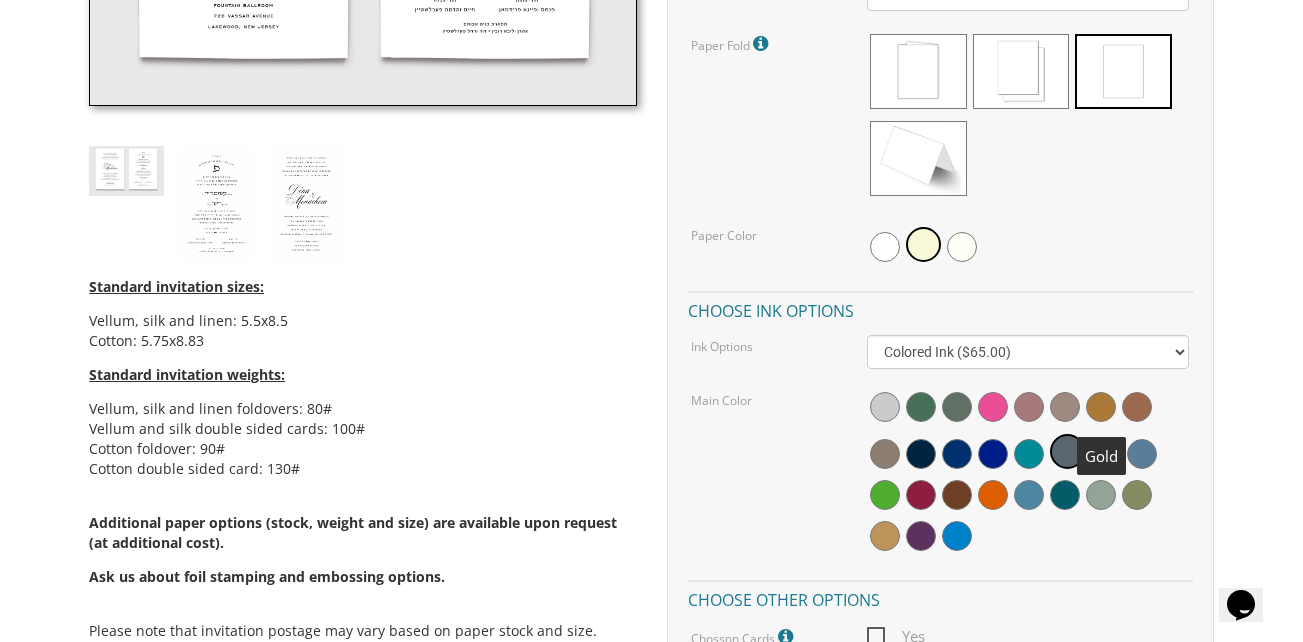 click at bounding box center [1101, 407] 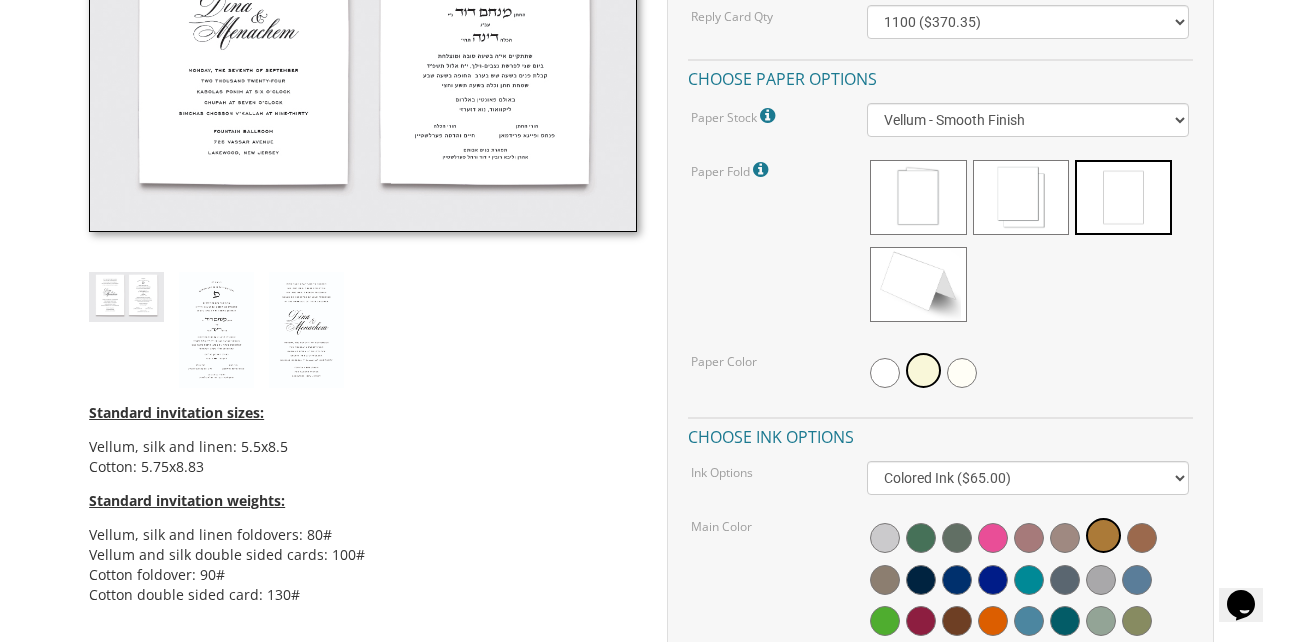 scroll, scrollTop: 722, scrollLeft: 0, axis: vertical 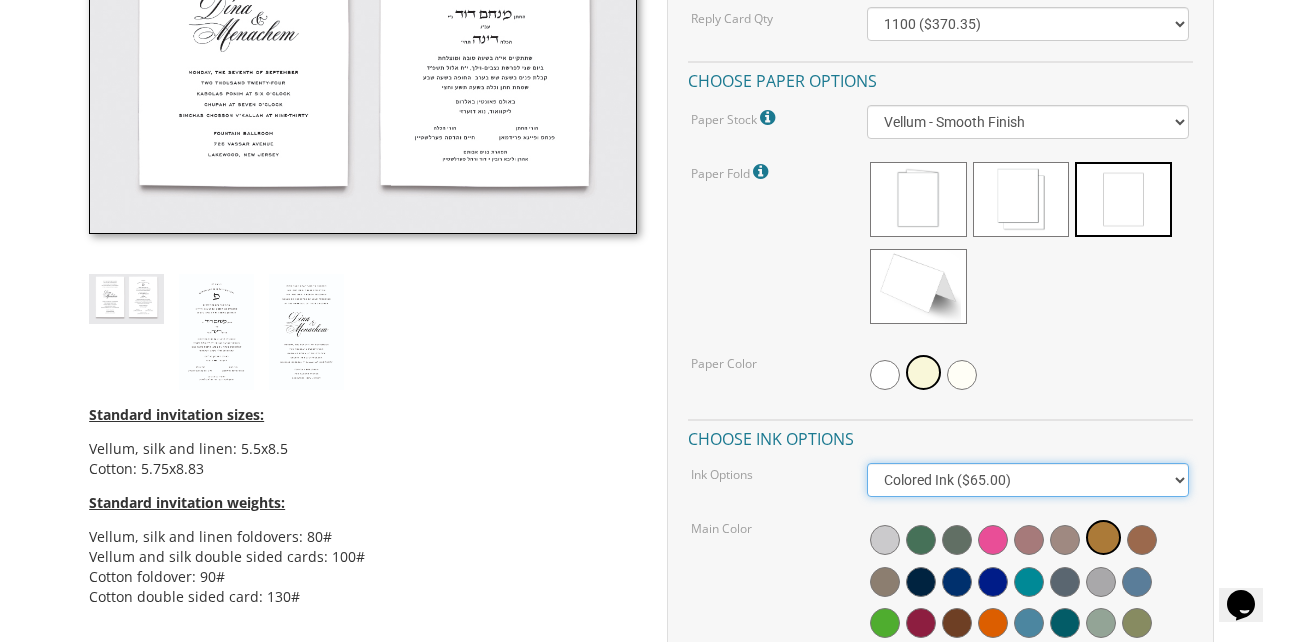 click on "Black Colored Ink ($65.00) Black + One Color ($211.00) Two Colors ($265.00)" at bounding box center (1028, 480) 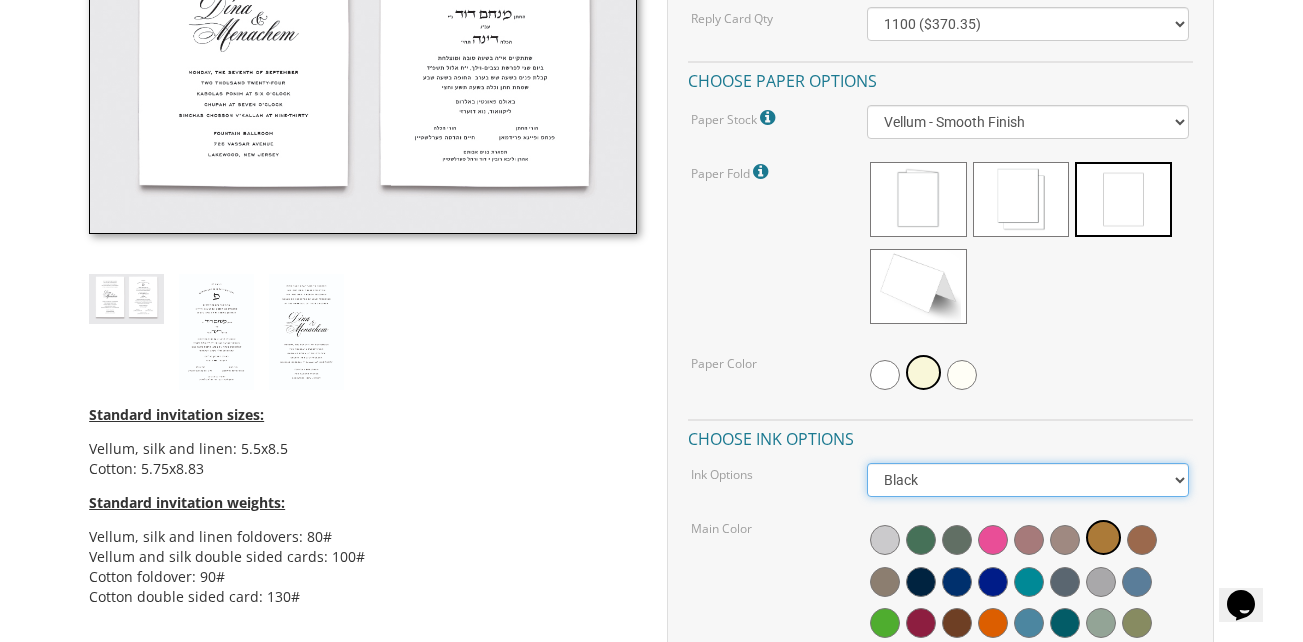 click on "Black Colored Ink ($65.00) Black + One Color ($211.00) Two Colors ($265.00)" at bounding box center (1028, 480) 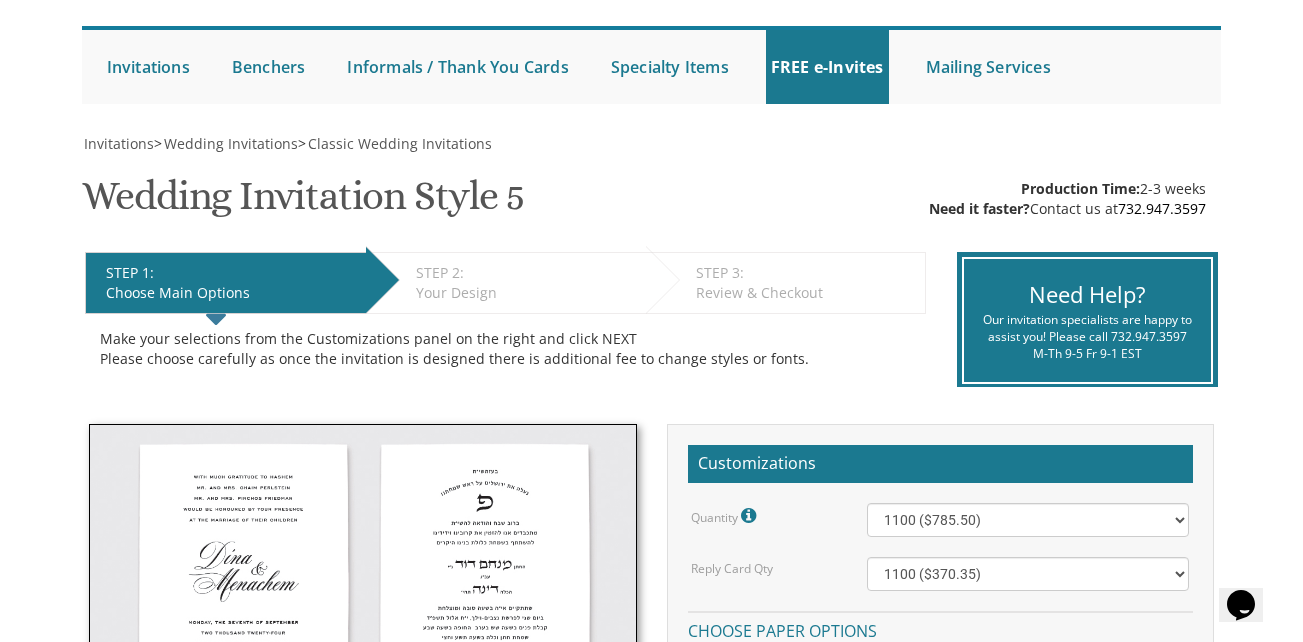 scroll, scrollTop: 168, scrollLeft: 0, axis: vertical 